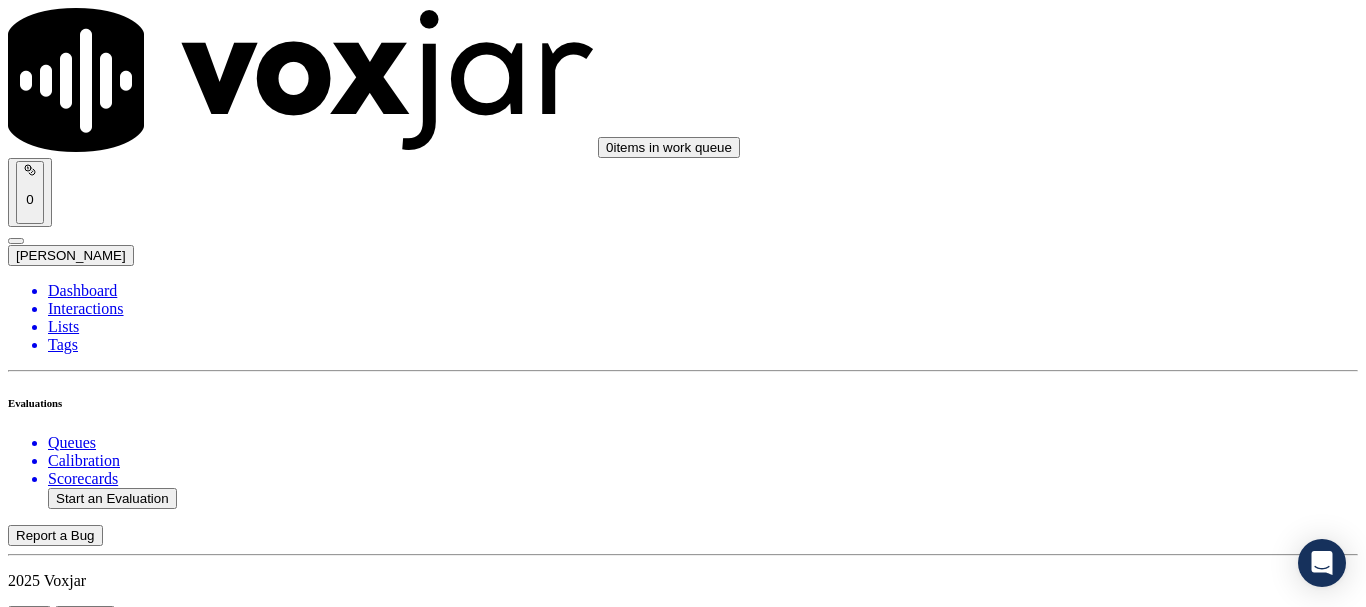 scroll, scrollTop: 0, scrollLeft: 0, axis: both 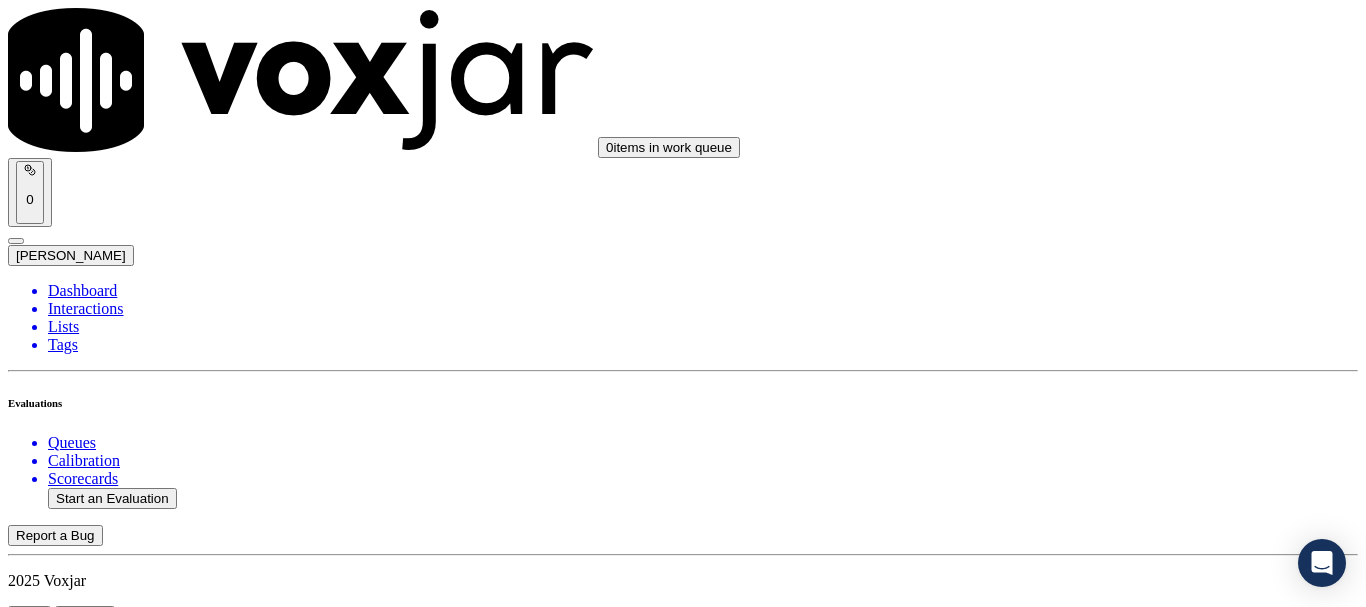 click on "Start an Evaluation" 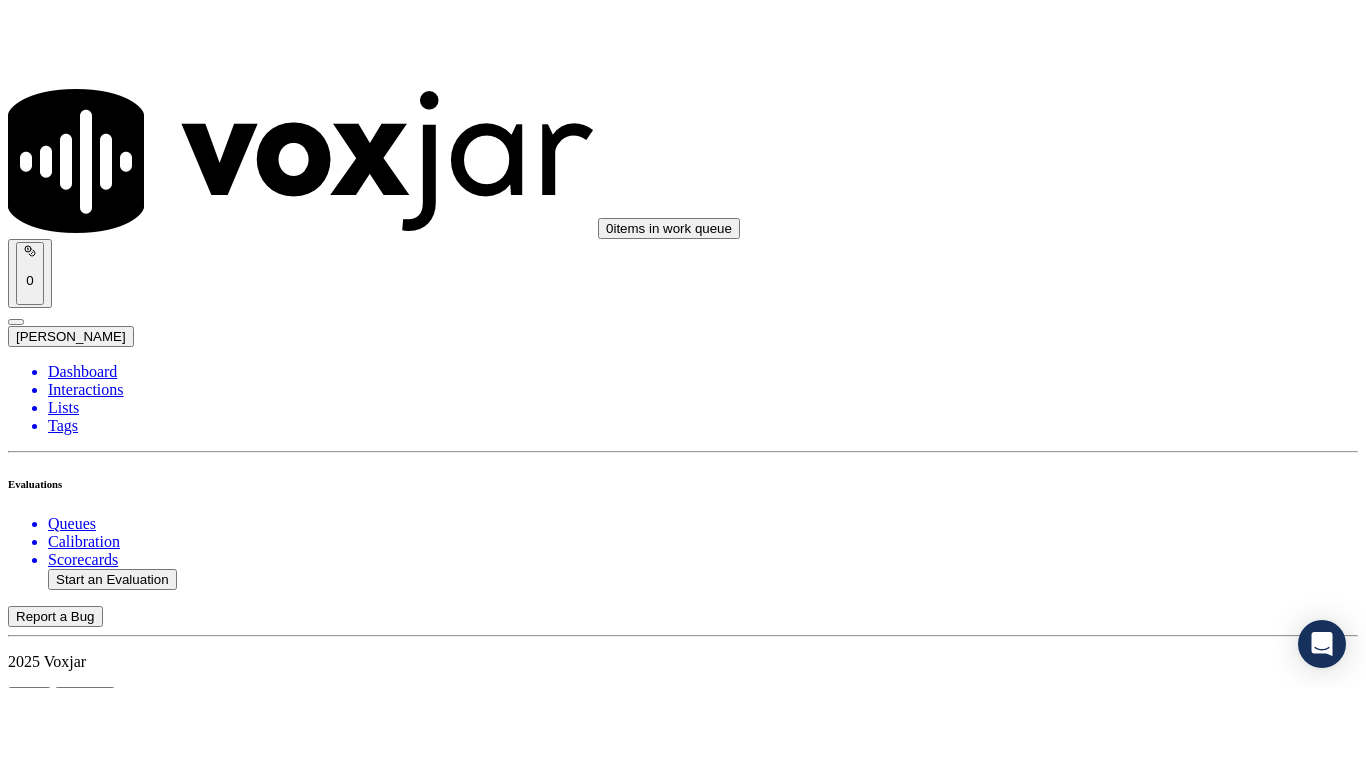 scroll, scrollTop: 175, scrollLeft: 0, axis: vertical 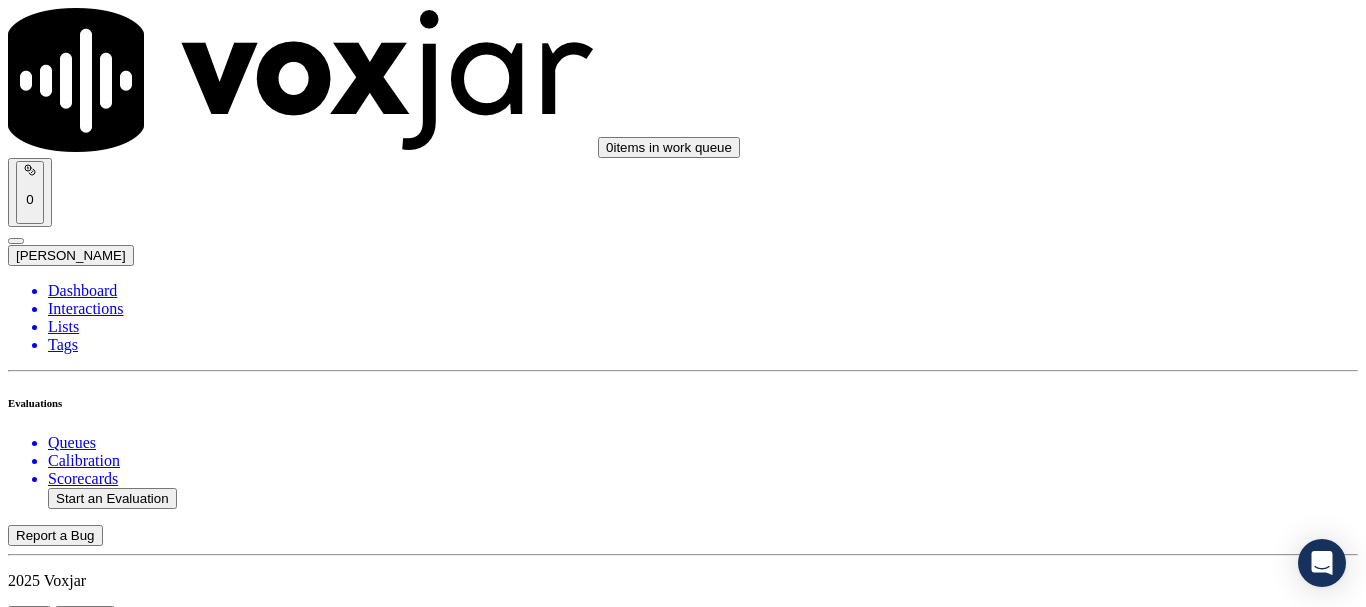 click on "Sale Interaction" 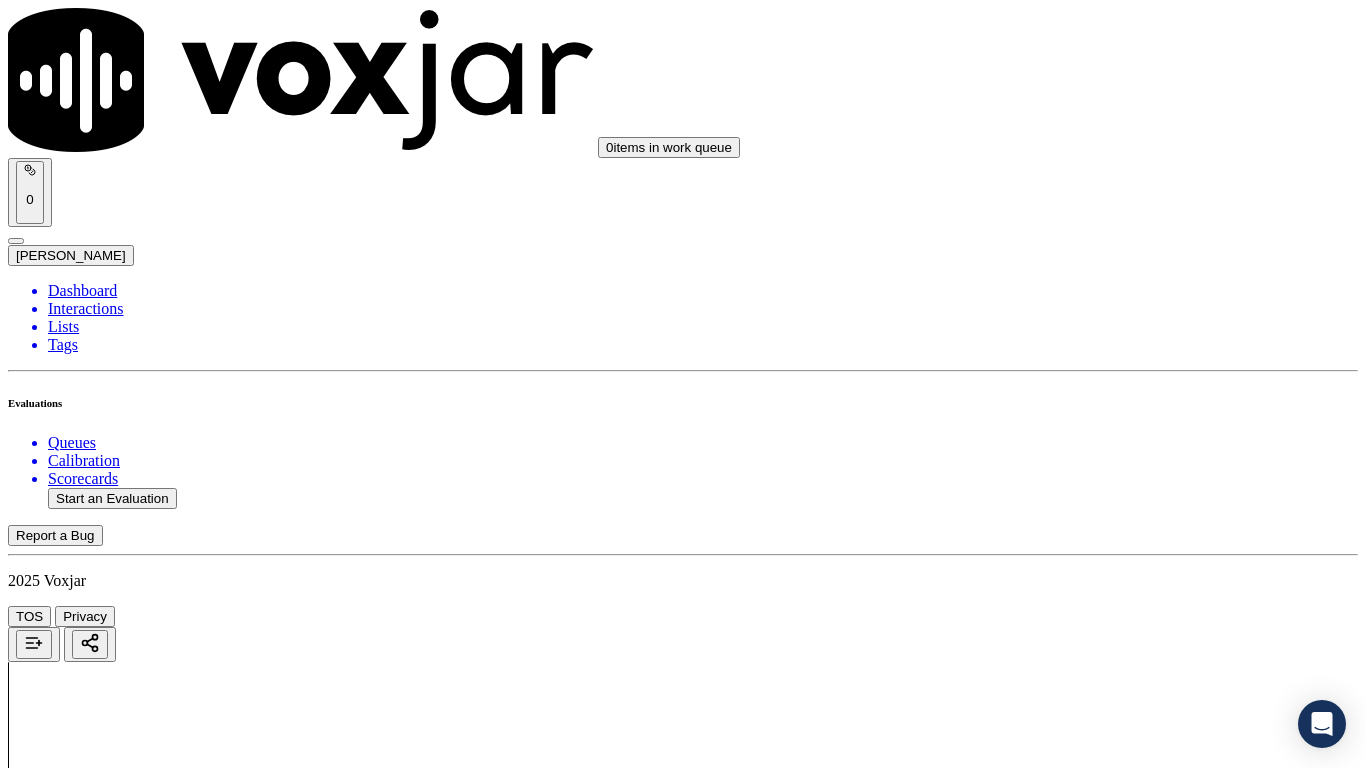 click on "Upload interaction to start evaluation" at bounding box center (124, 2746) 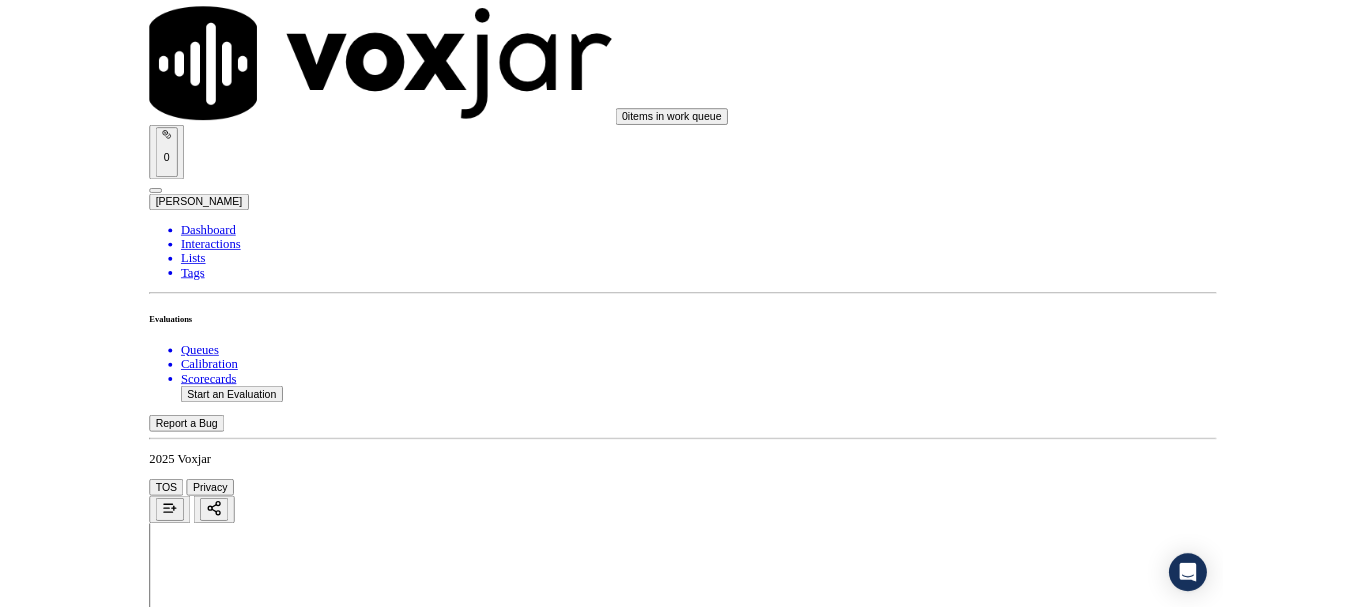 scroll, scrollTop: 300, scrollLeft: 0, axis: vertical 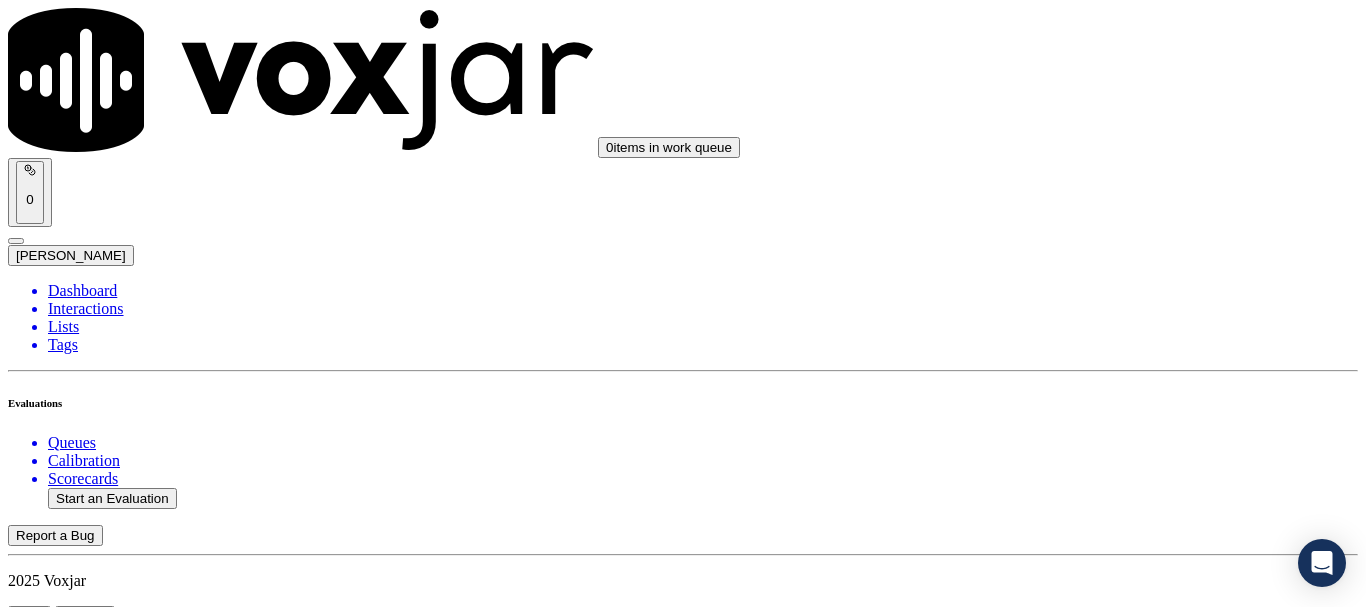 click 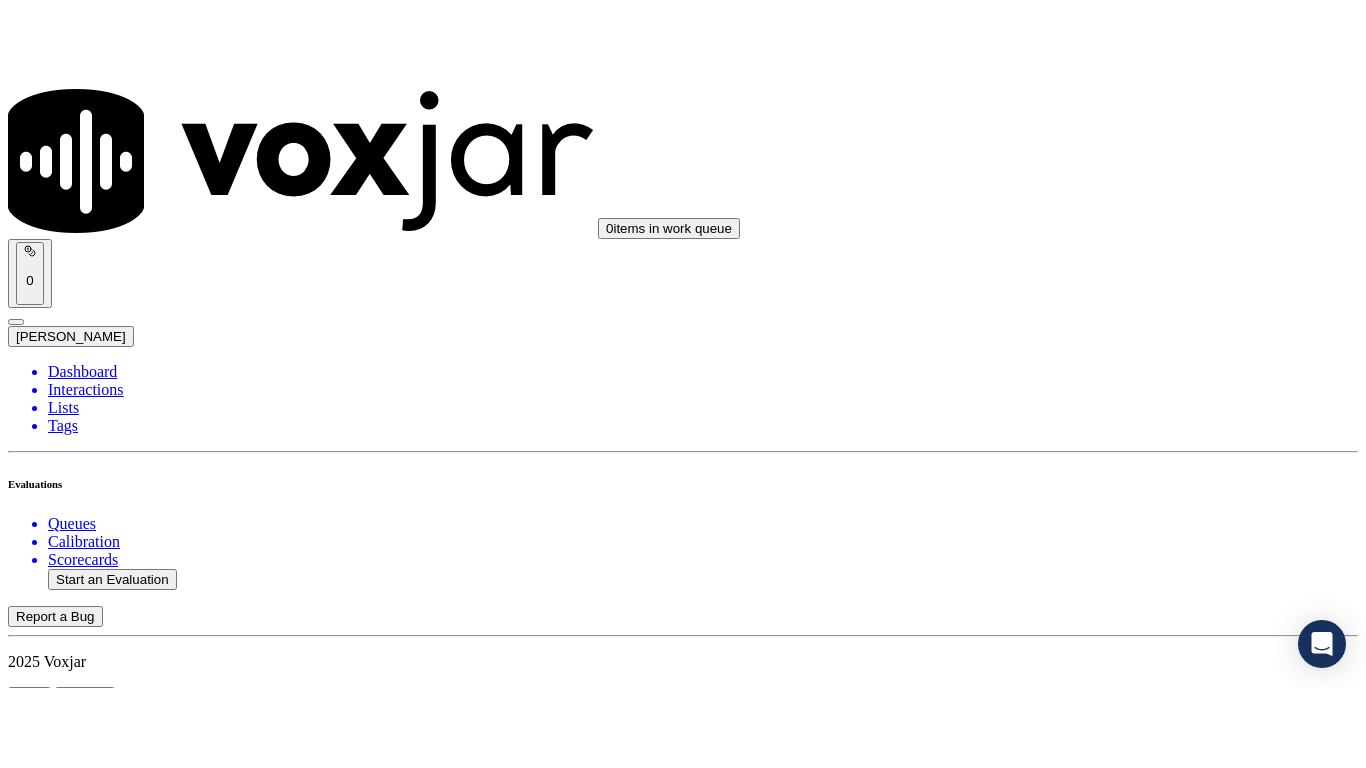 scroll, scrollTop: 400, scrollLeft: 0, axis: vertical 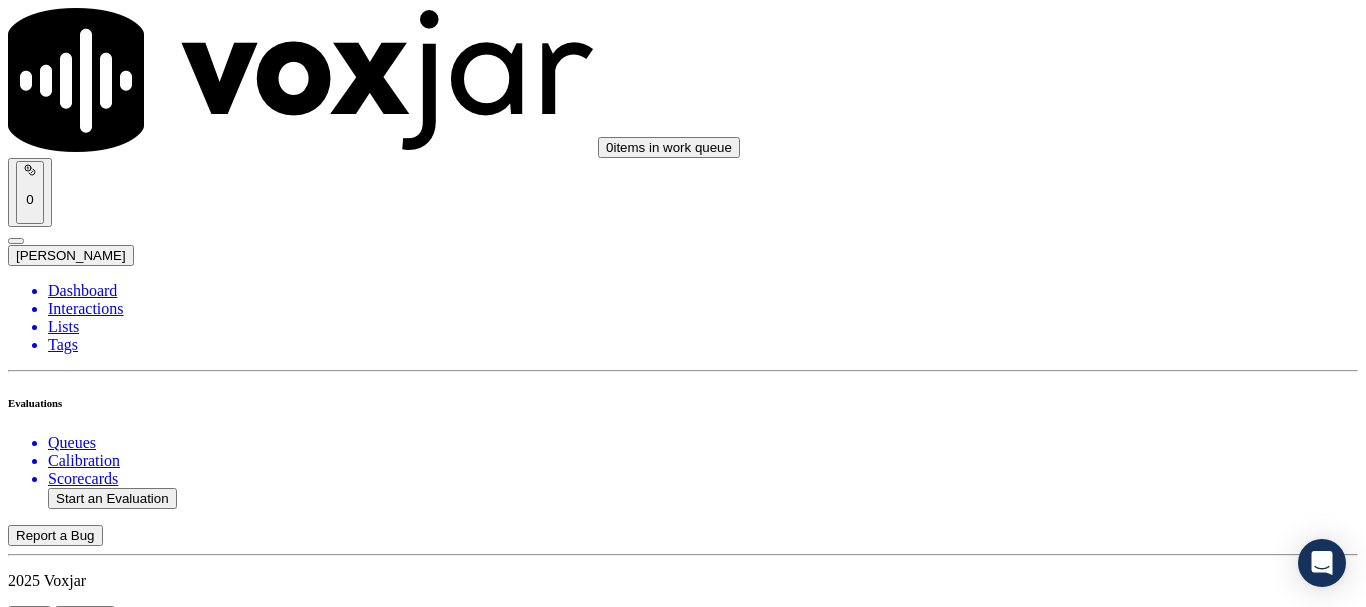 click on "GPT-4o Enabled" 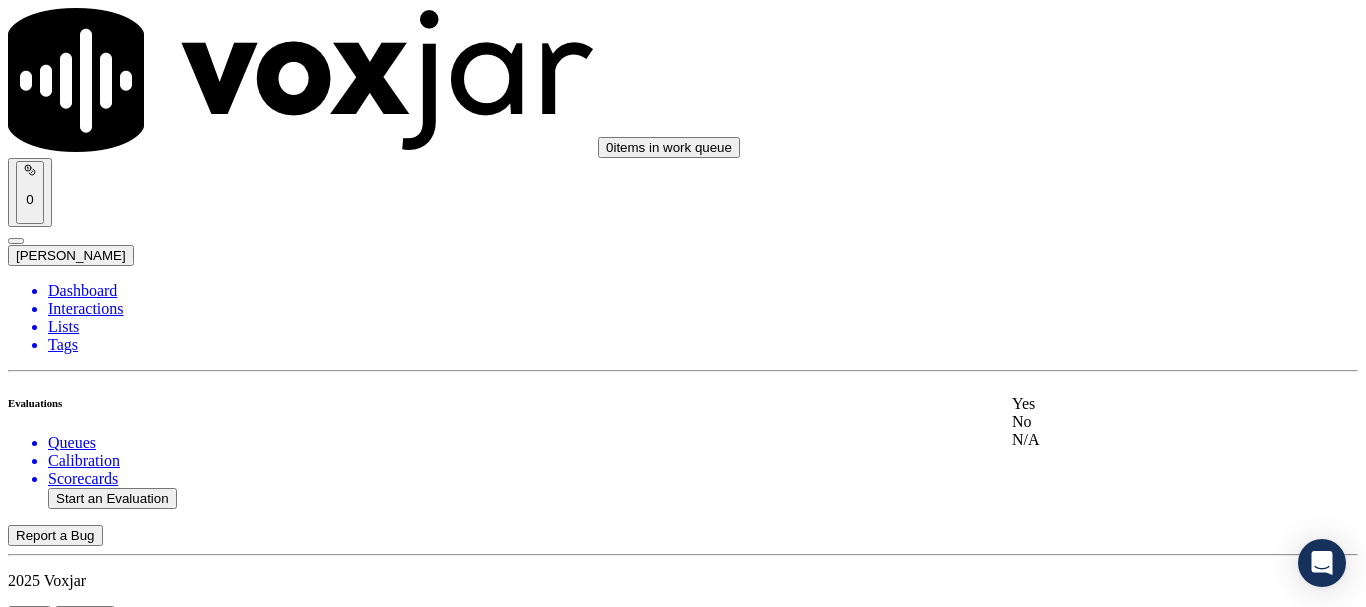 type 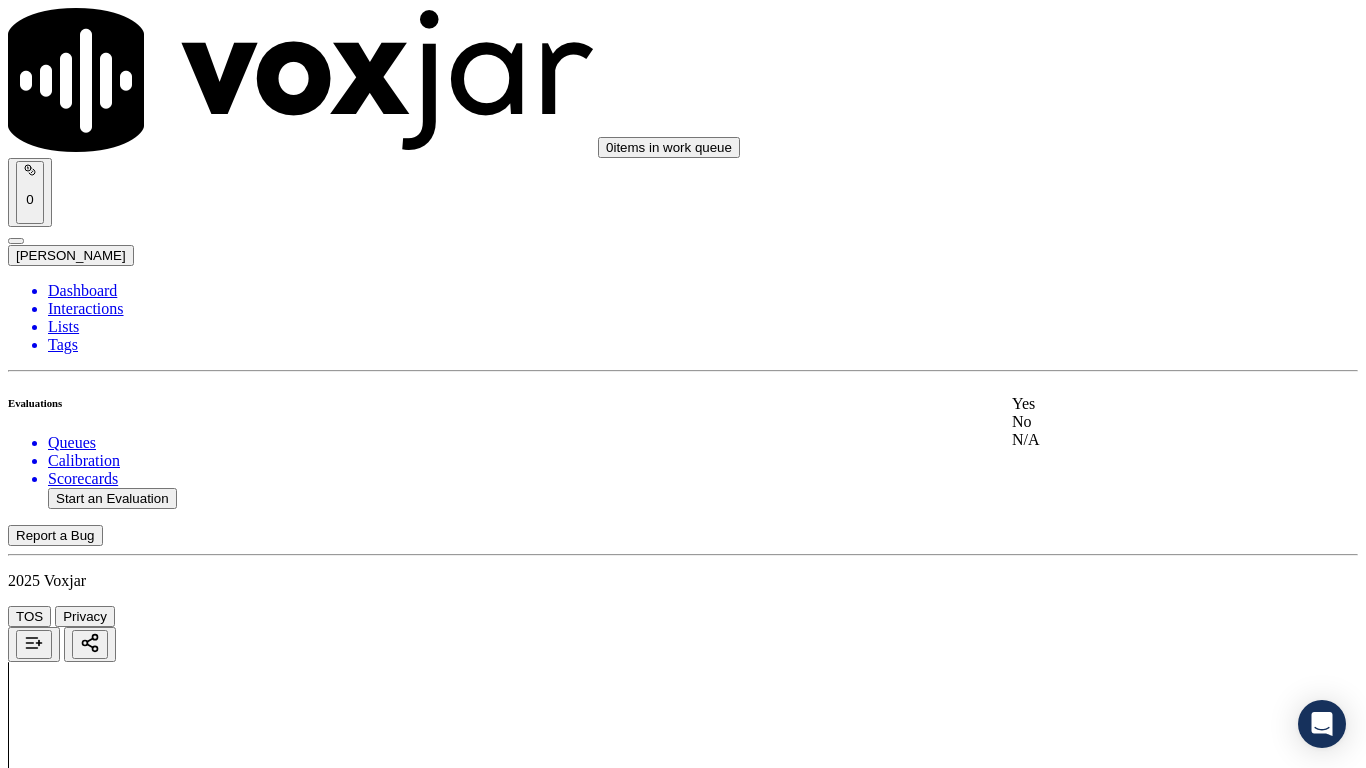 drag, startPoint x: 1115, startPoint y: 416, endPoint x: 1124, endPoint y: 524, distance: 108.37435 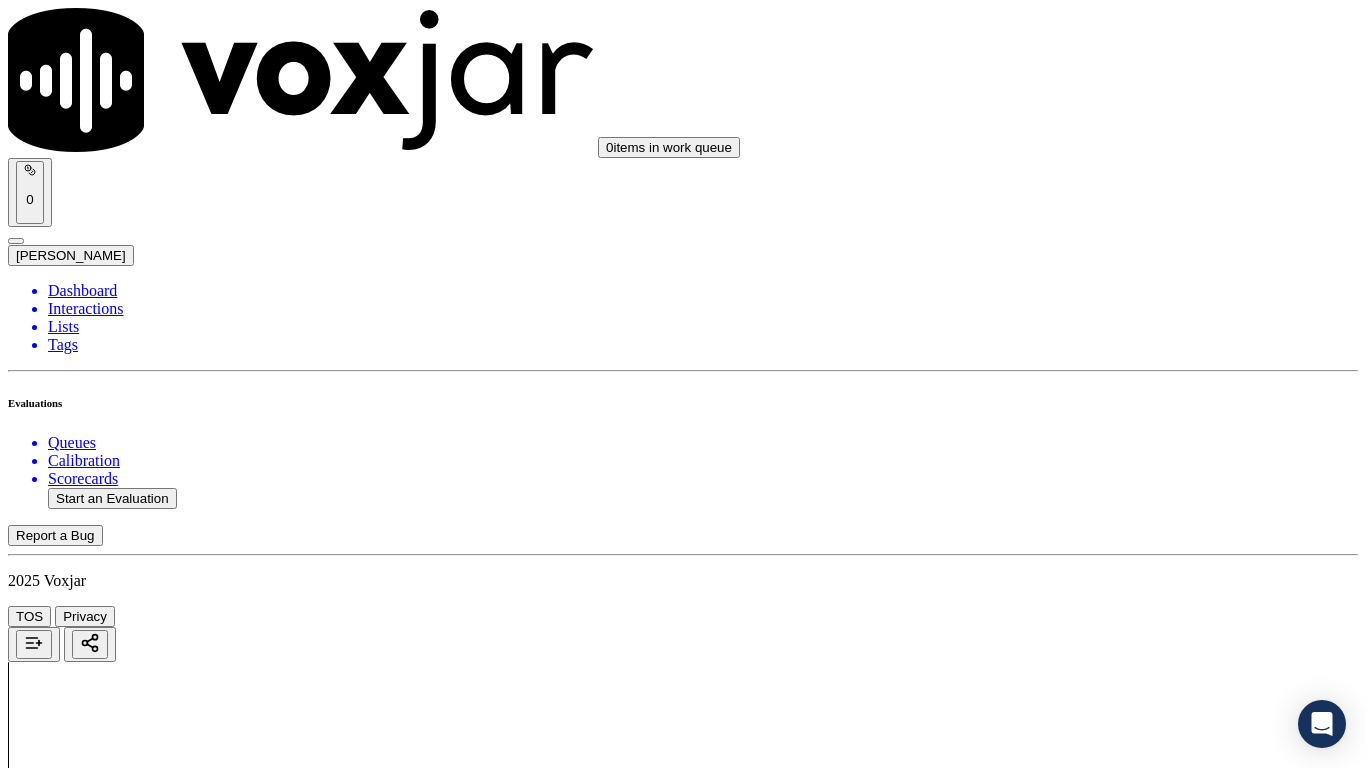 scroll, scrollTop: 500, scrollLeft: 0, axis: vertical 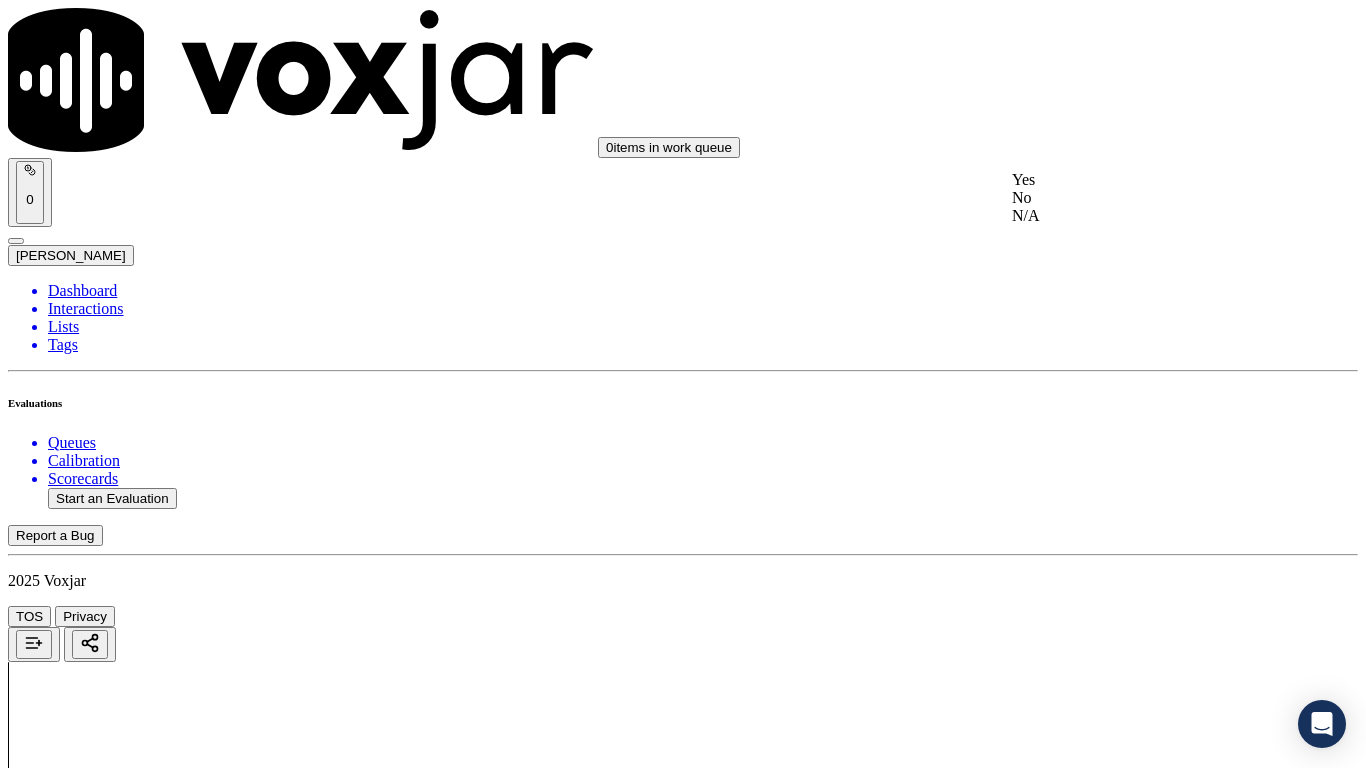 click on "Yes" at bounding box center [1139, 180] 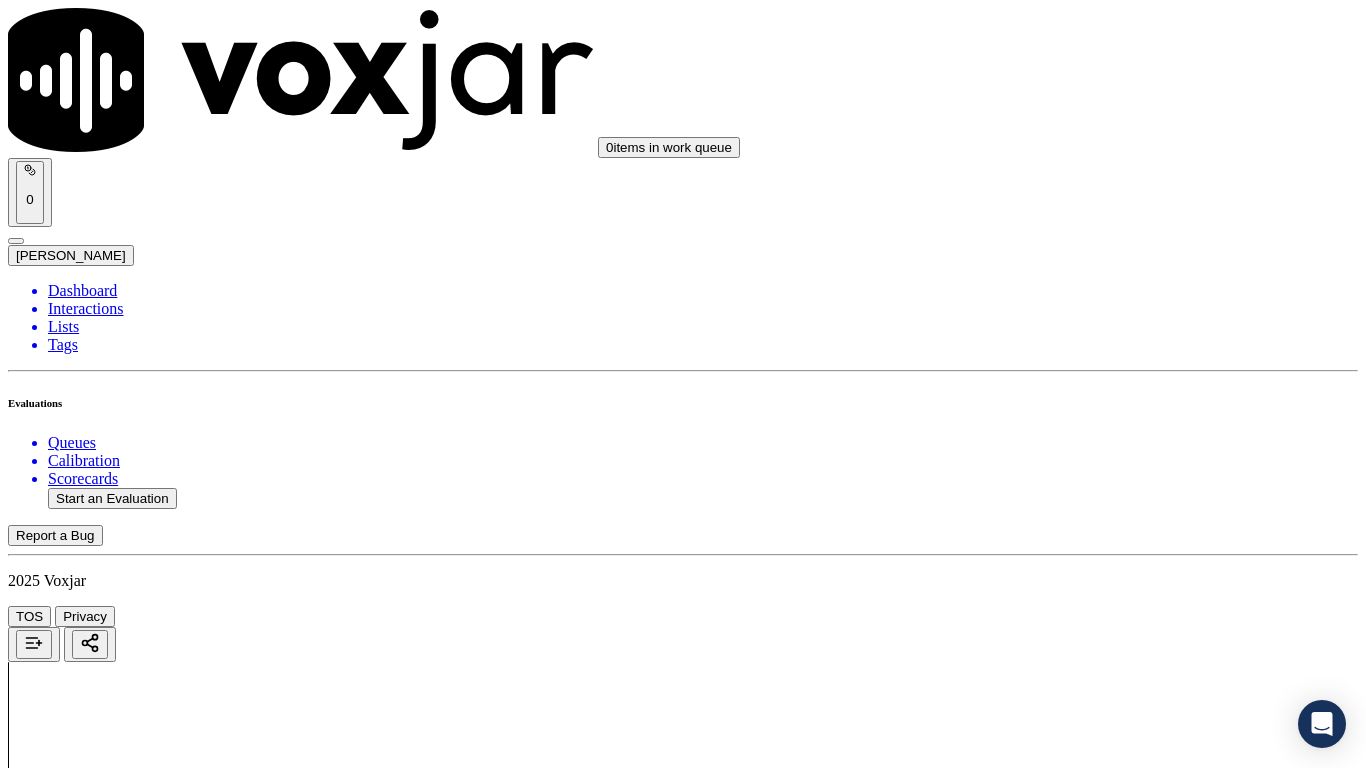 click on "Select an answer" at bounding box center (67, 2875) 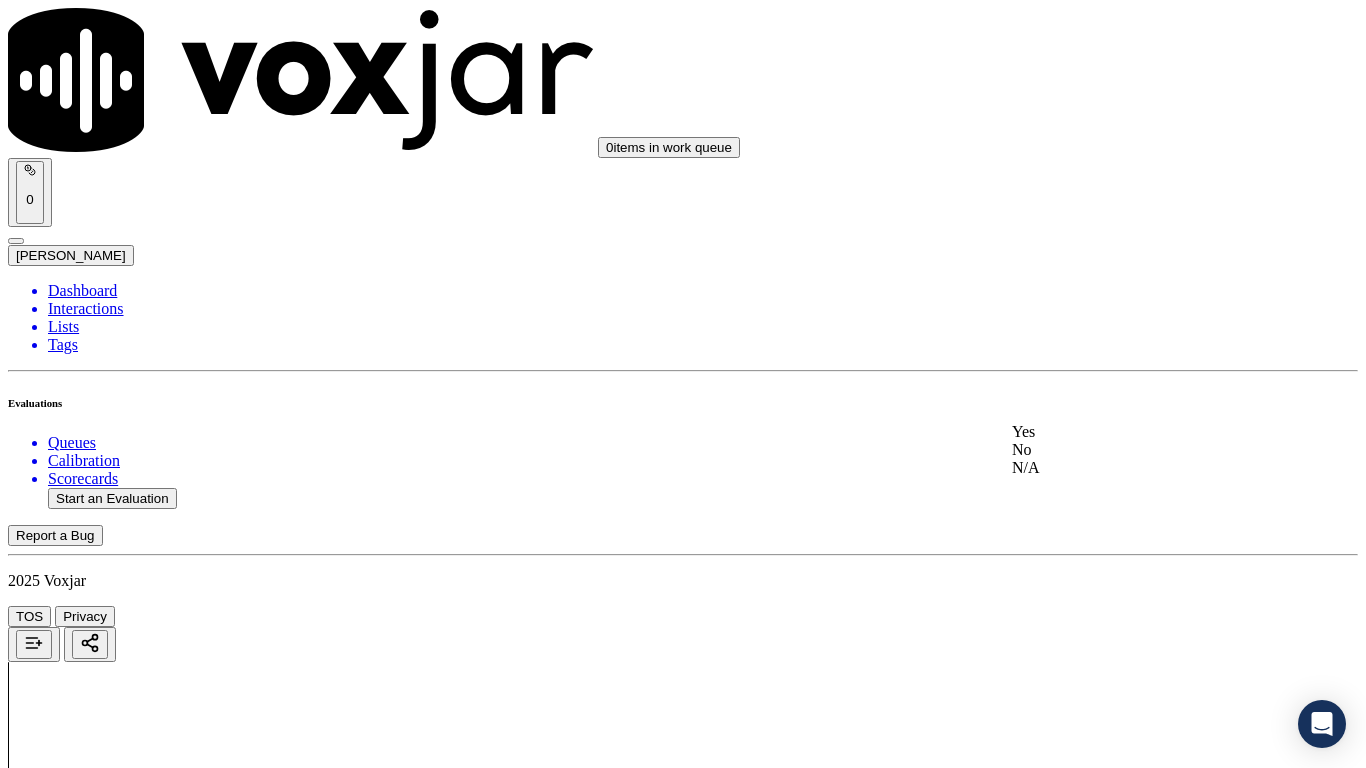 click on "Yes" at bounding box center [1139, 432] 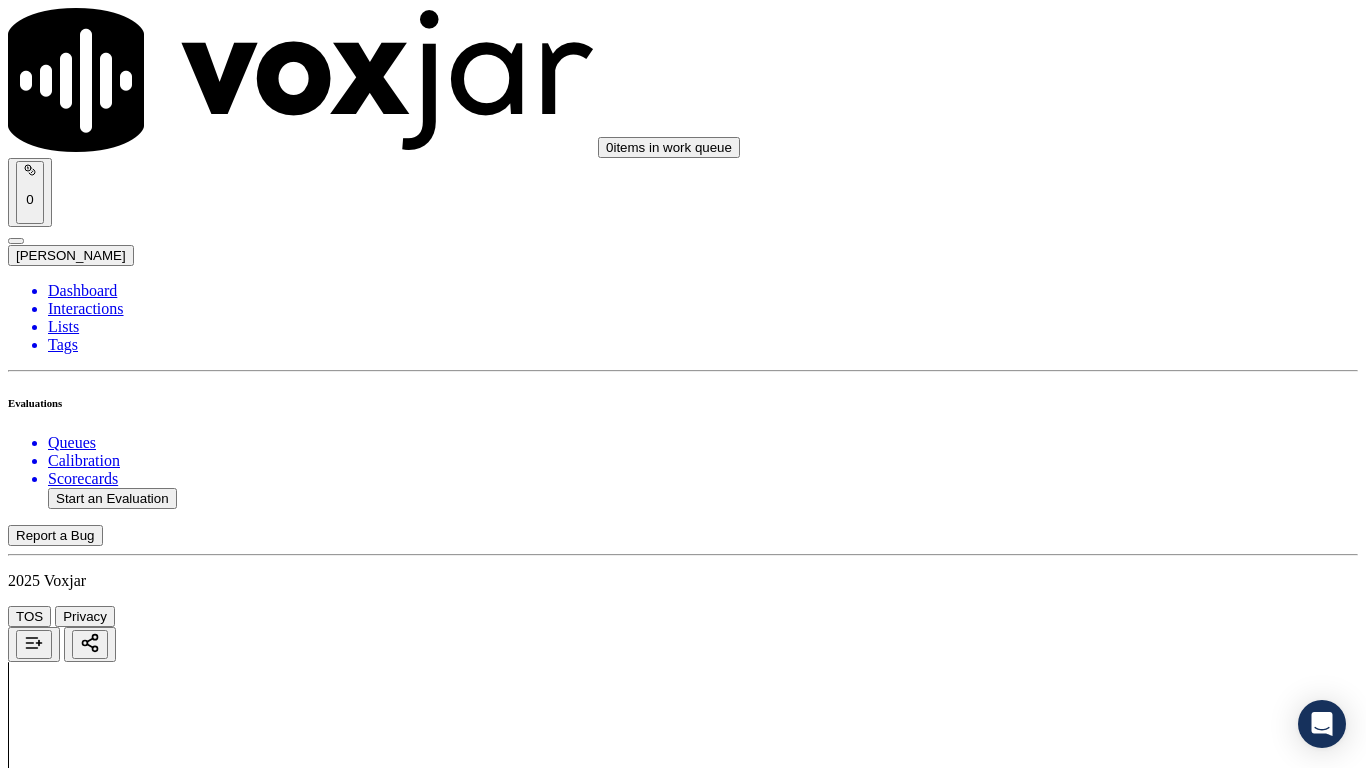 scroll, scrollTop: 900, scrollLeft: 0, axis: vertical 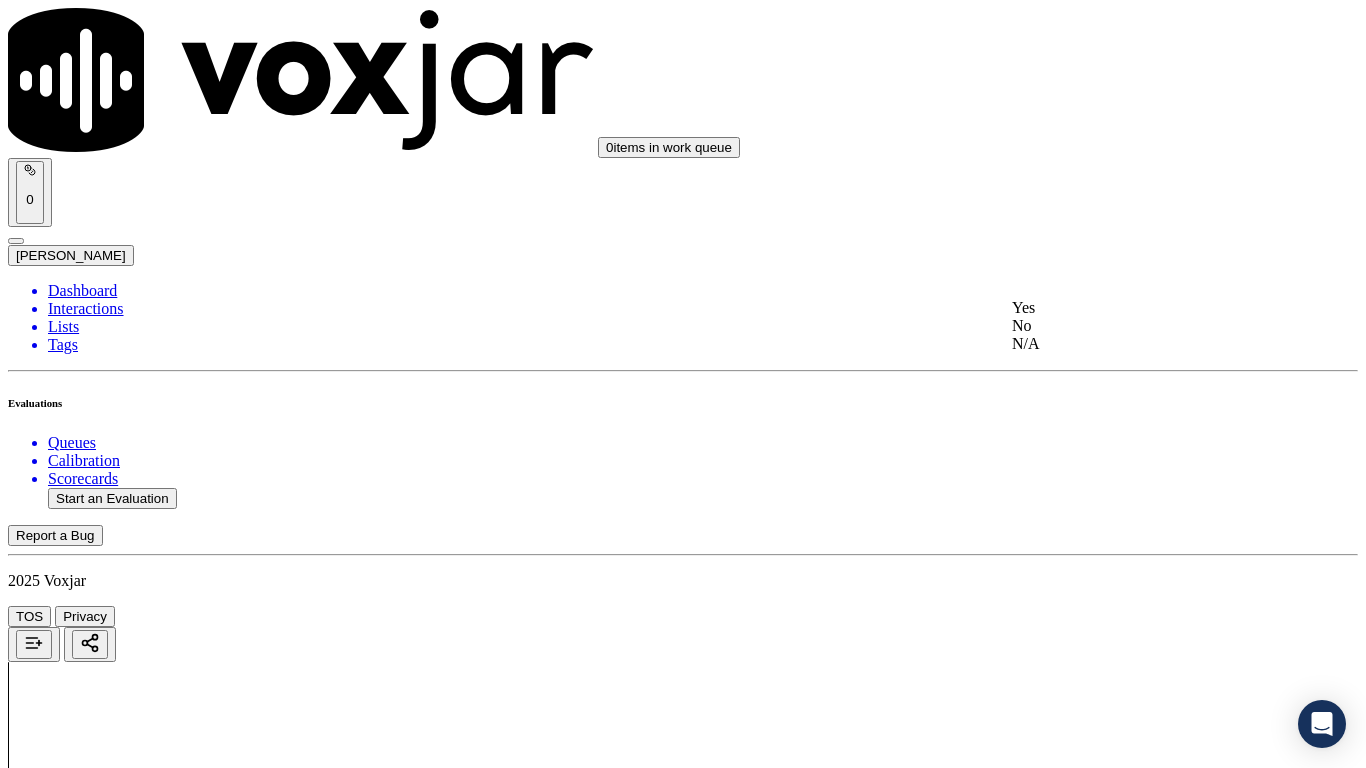 click on "N/A" 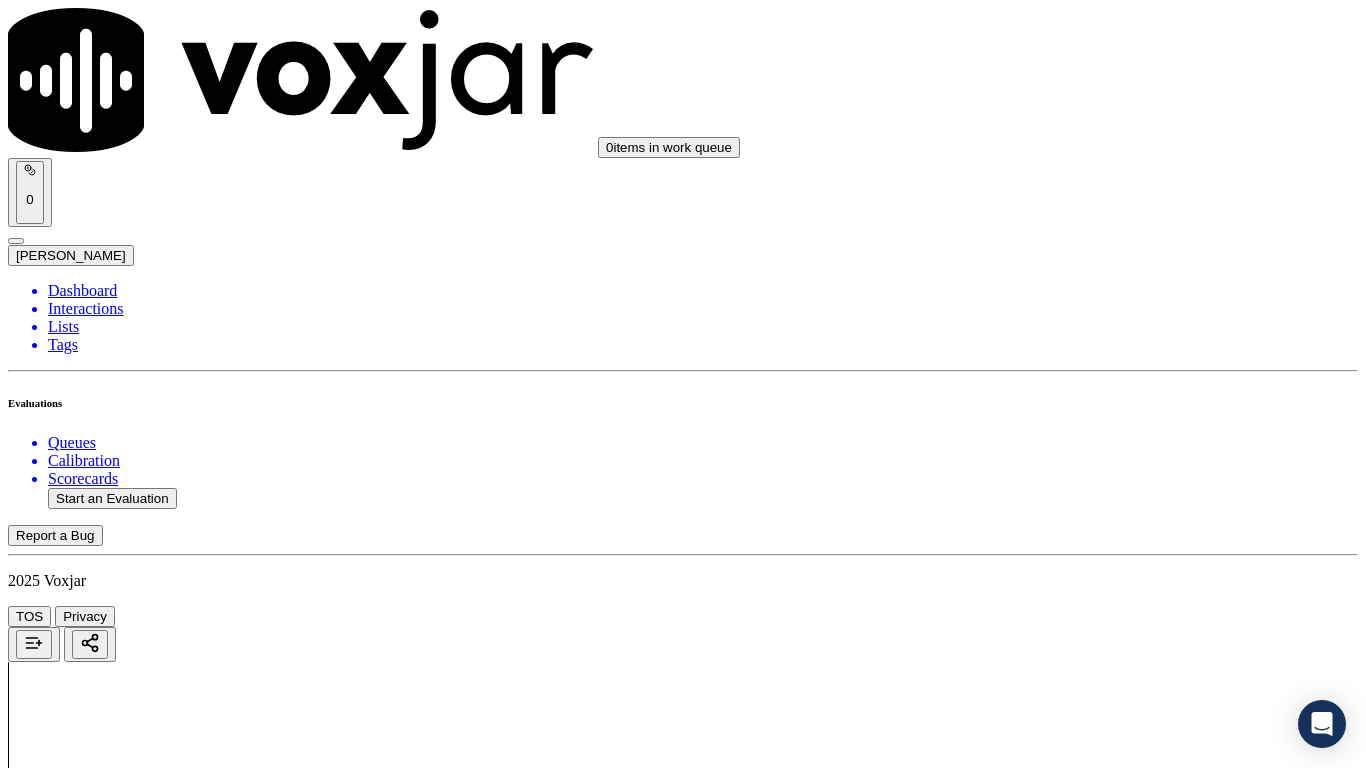 click on "Select an answer" at bounding box center (67, 3348) 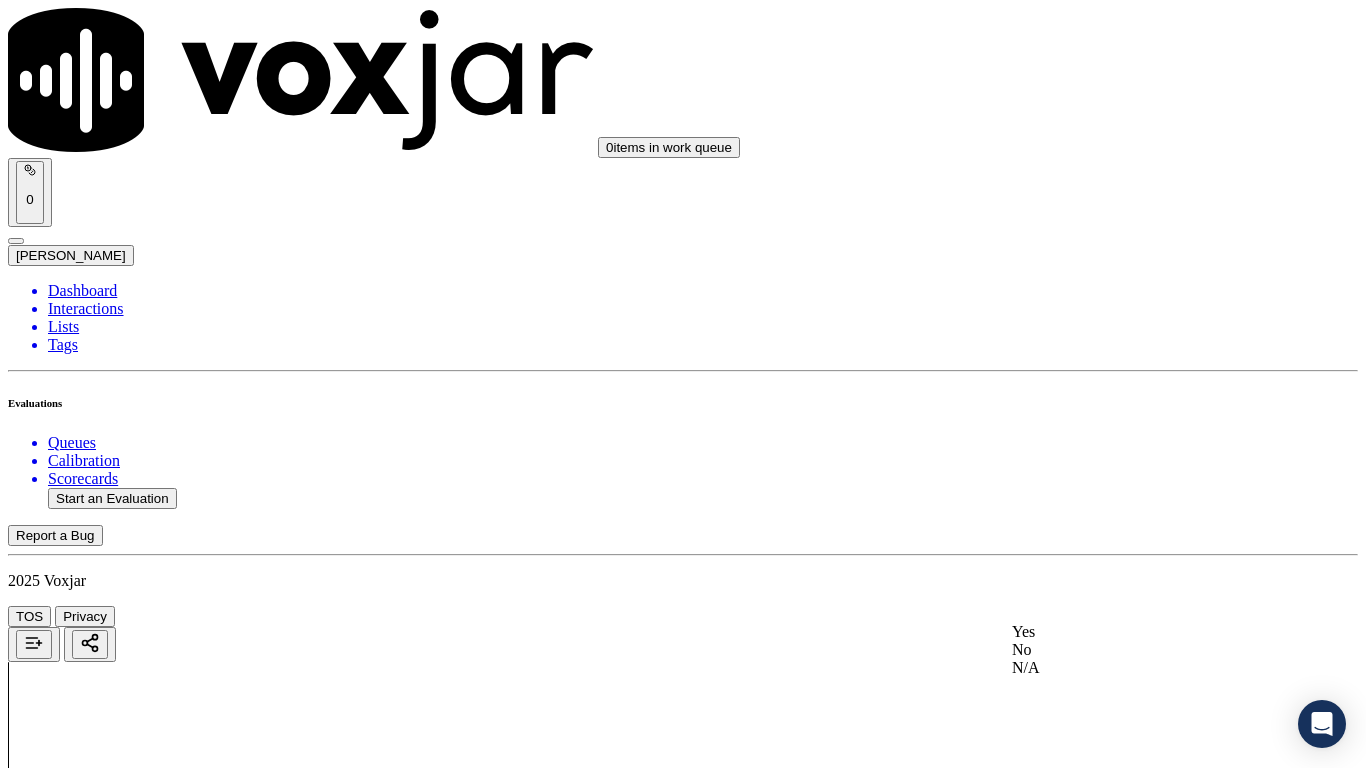 click on "N/A" 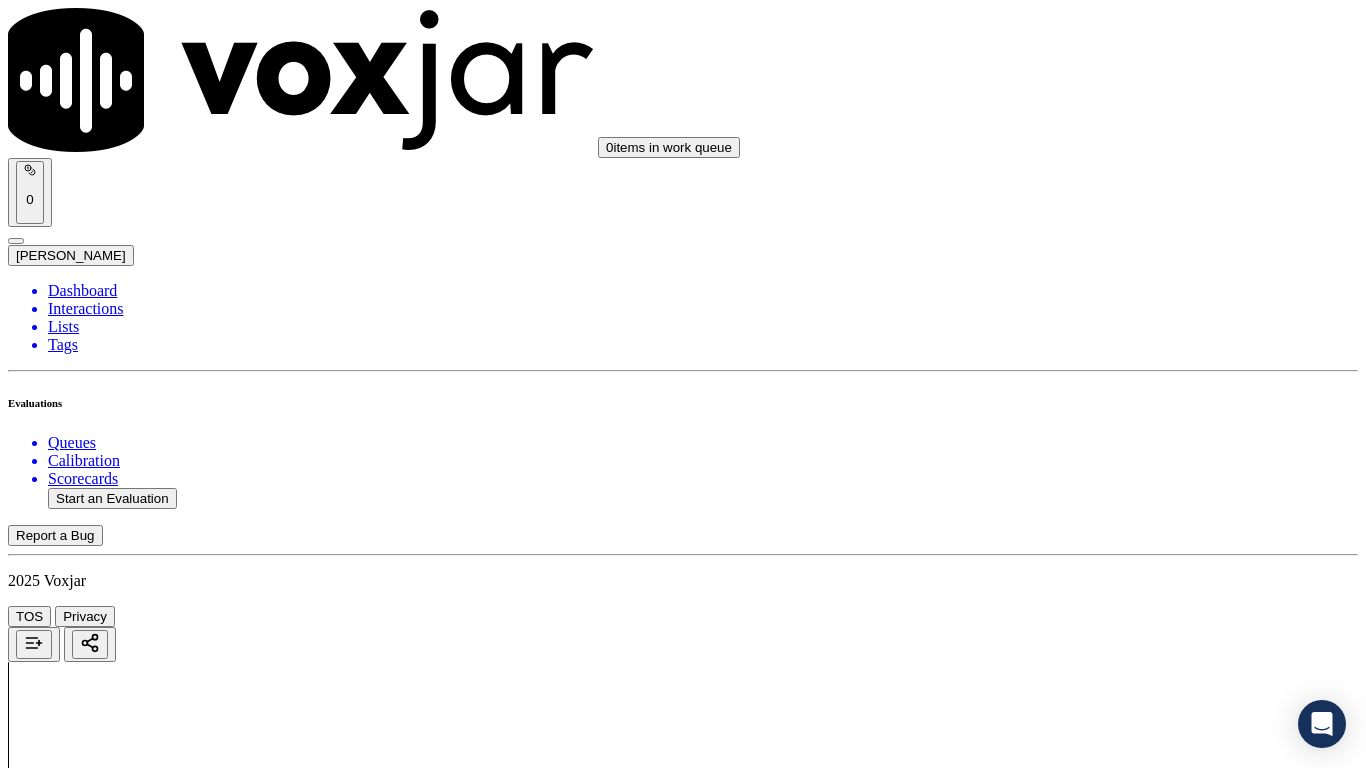 scroll, scrollTop: 1600, scrollLeft: 0, axis: vertical 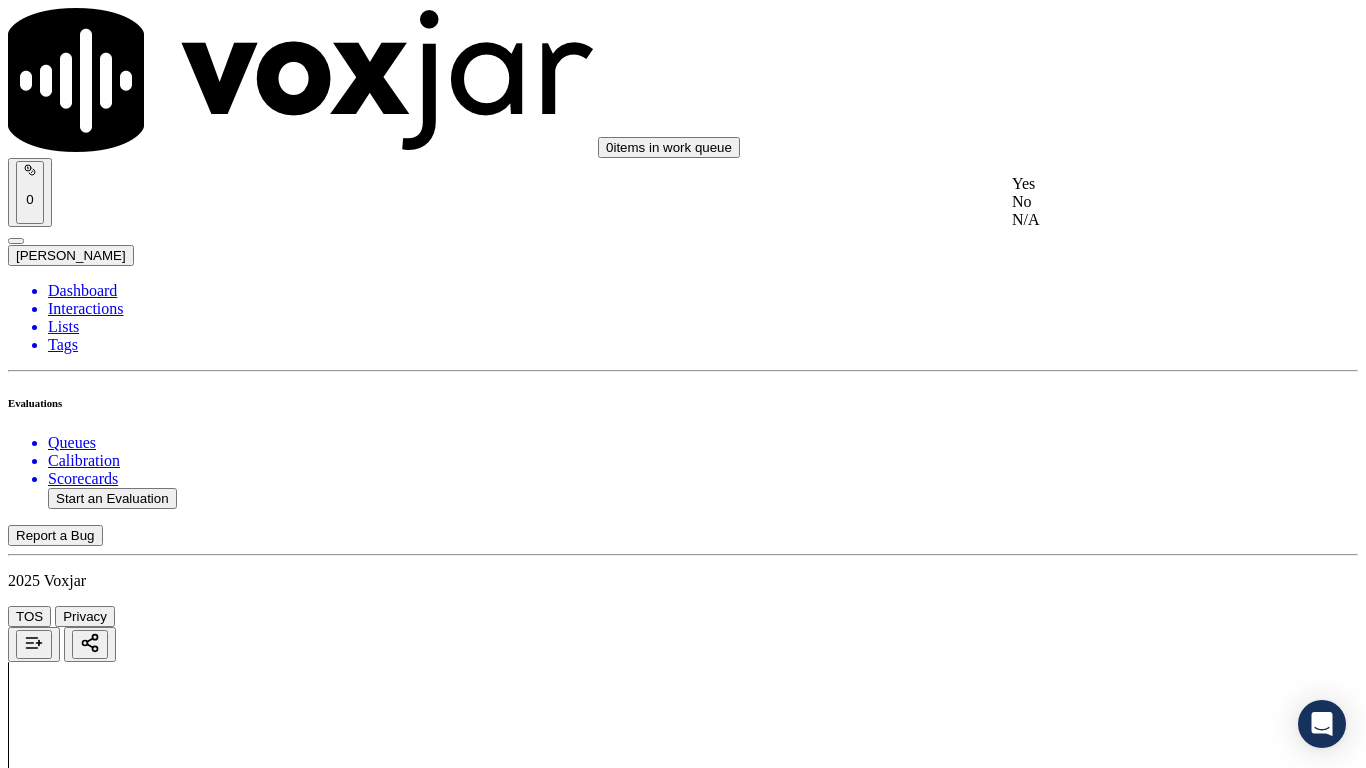 click on "Yes" at bounding box center (1139, 184) 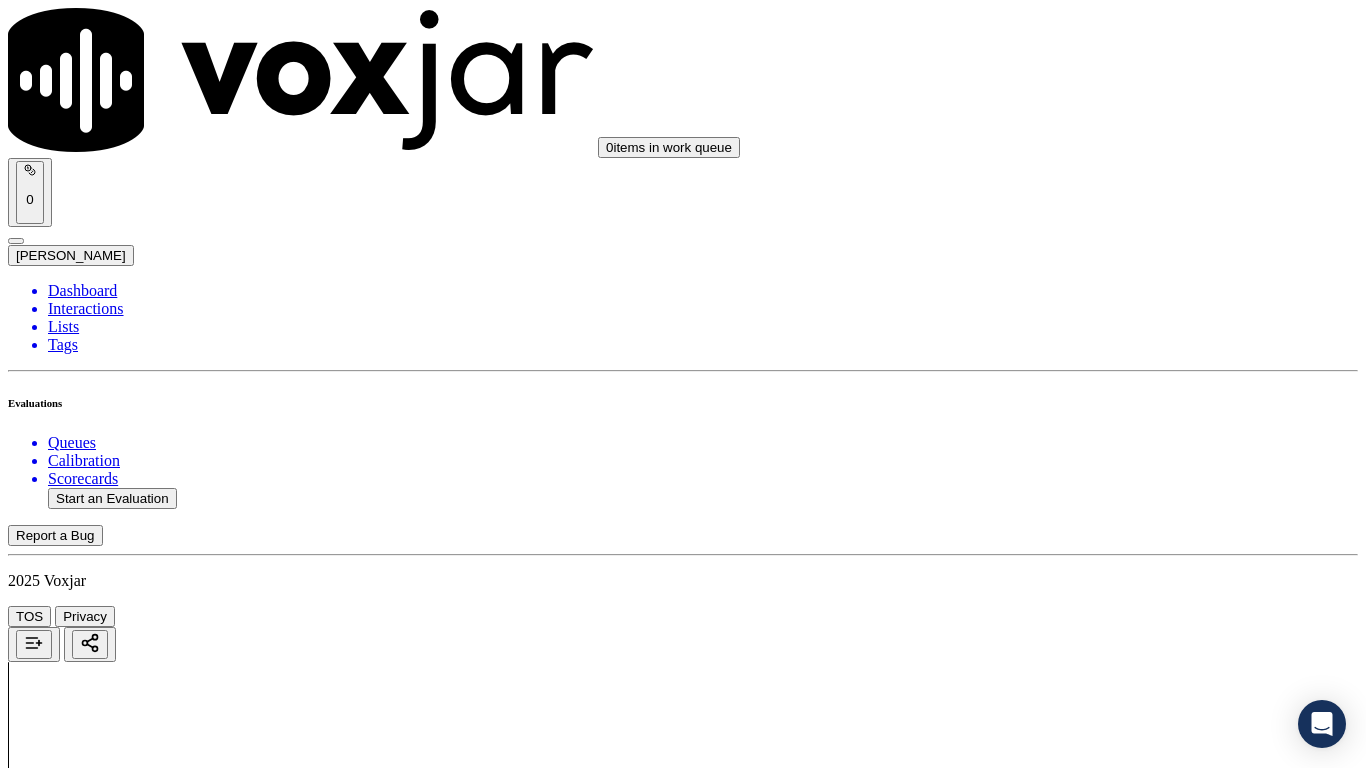click on "Select an answer" at bounding box center (67, 3821) 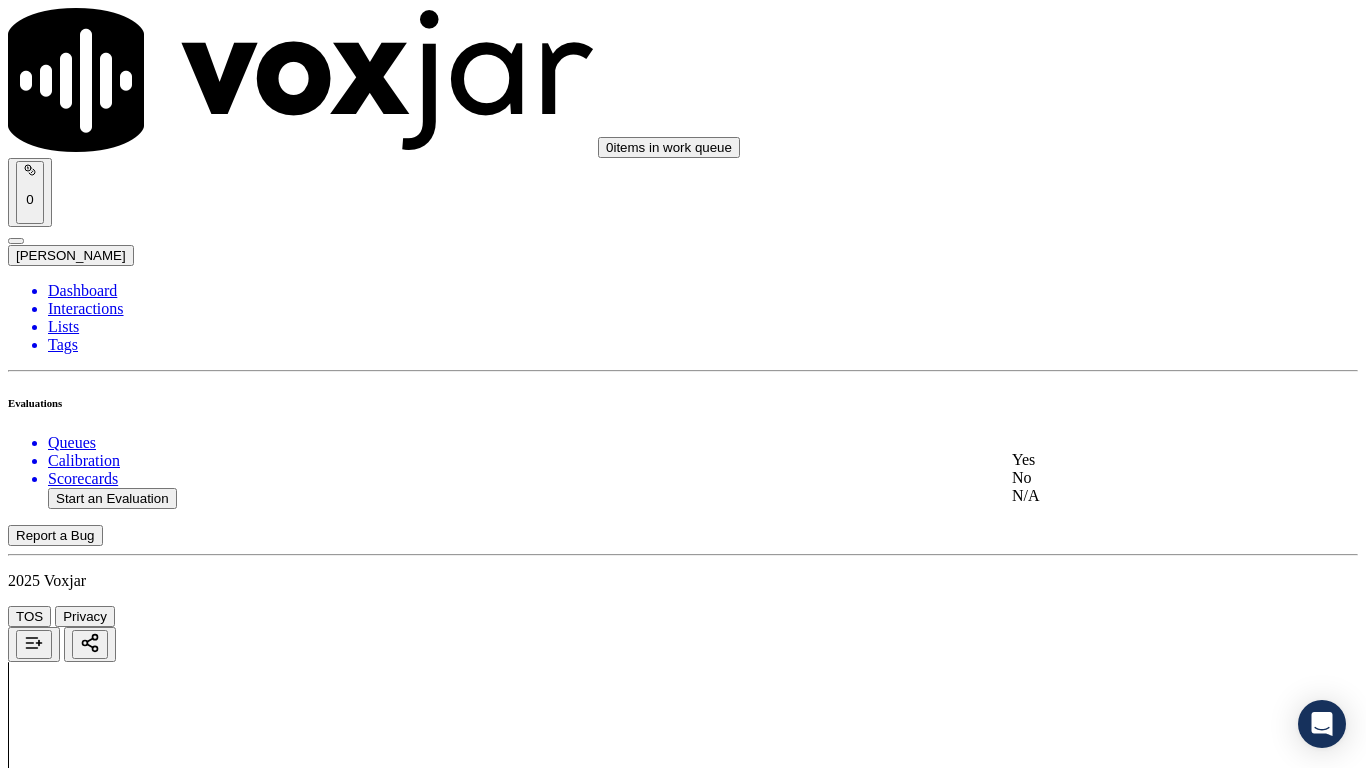click on "Yes" at bounding box center (1139, 460) 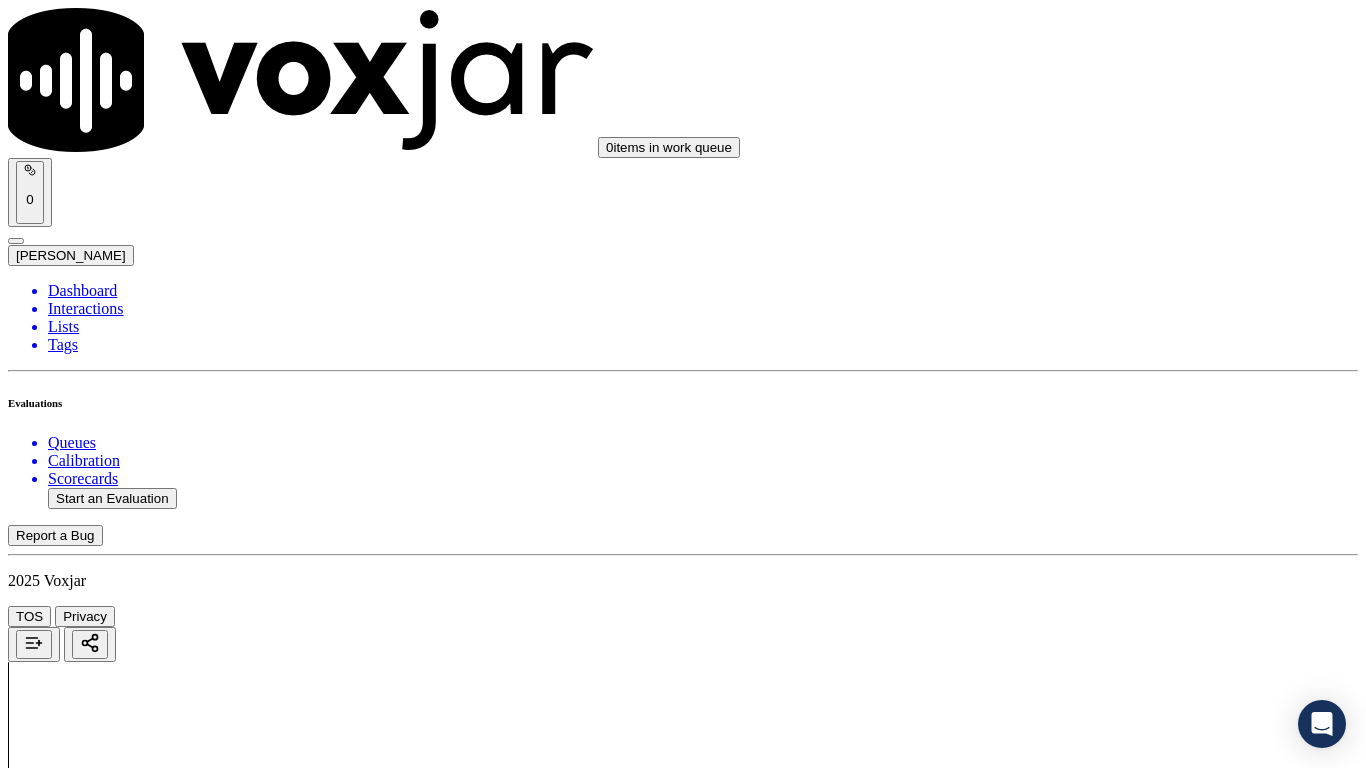scroll, scrollTop: 2000, scrollLeft: 0, axis: vertical 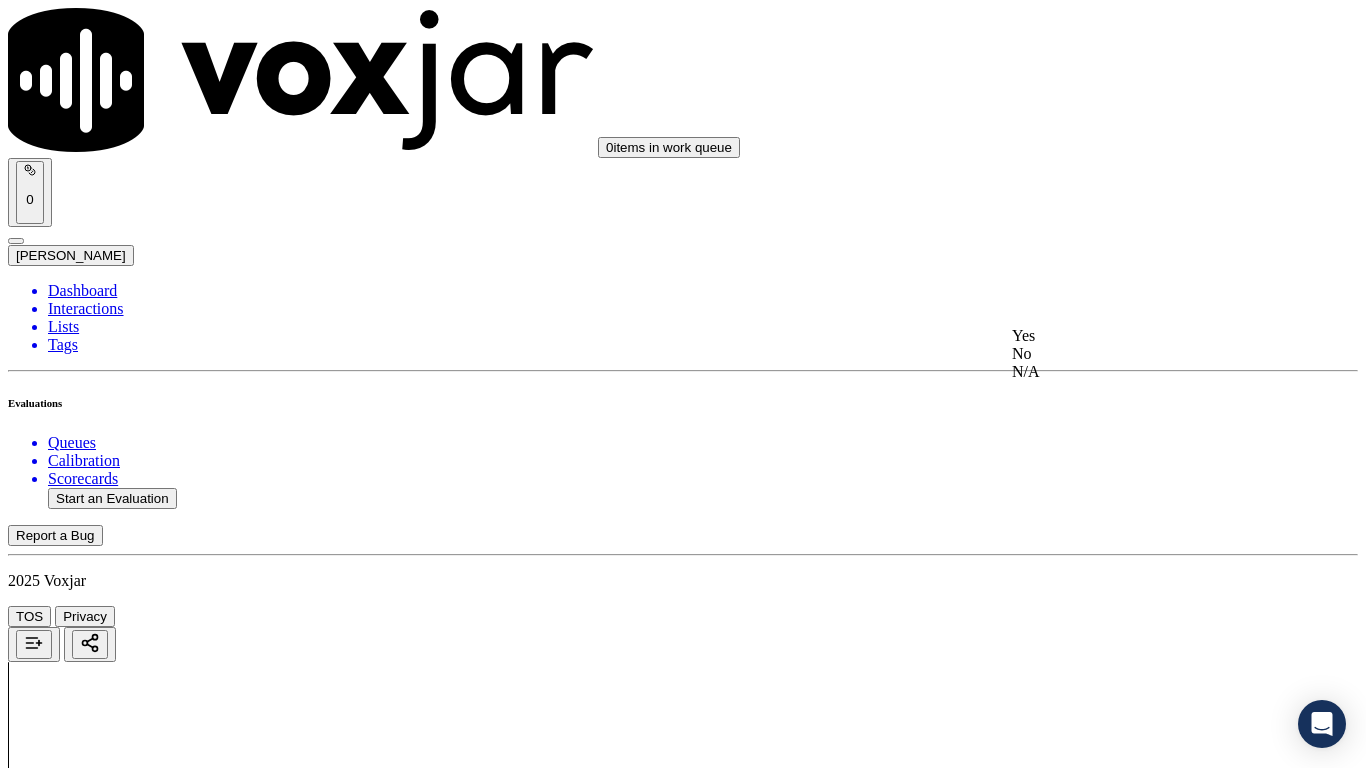 click on "Yes" at bounding box center [1139, 336] 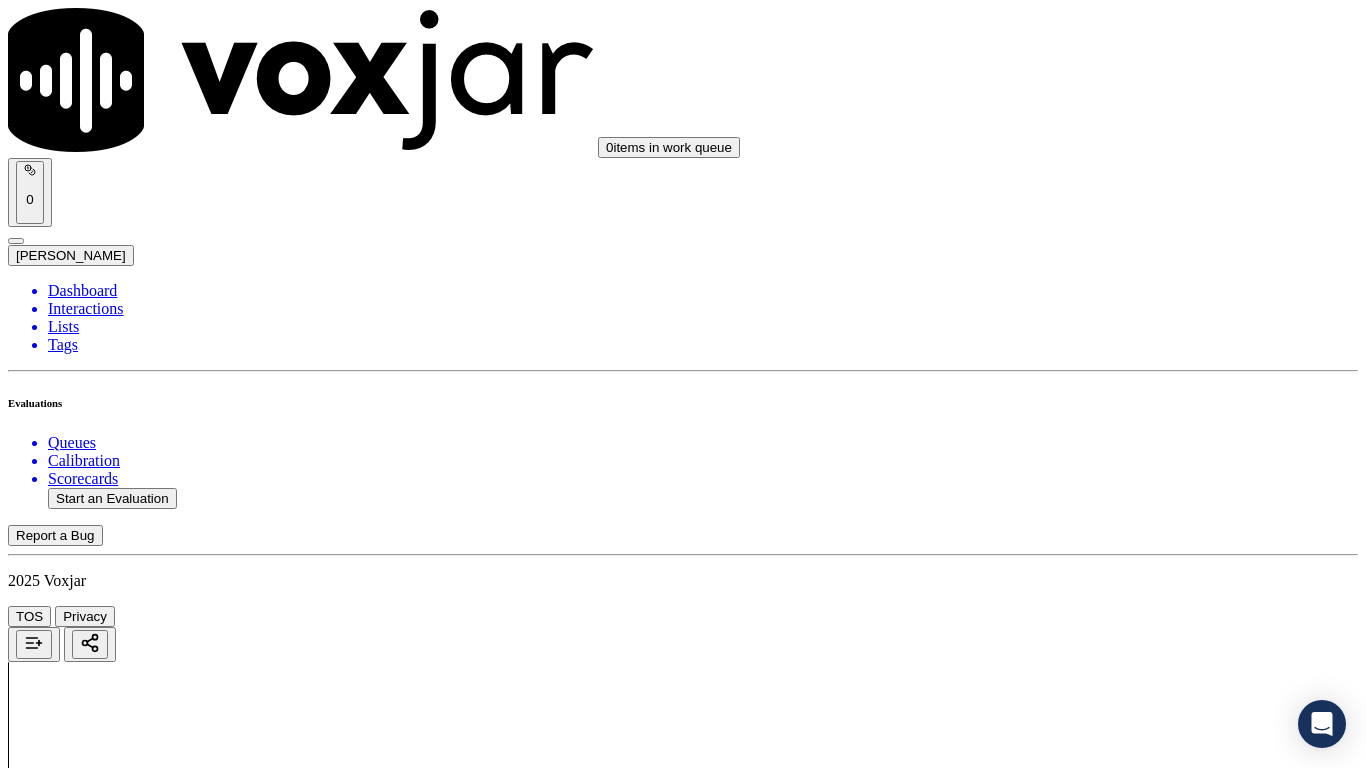 click on "Select an answer" at bounding box center (67, 4294) 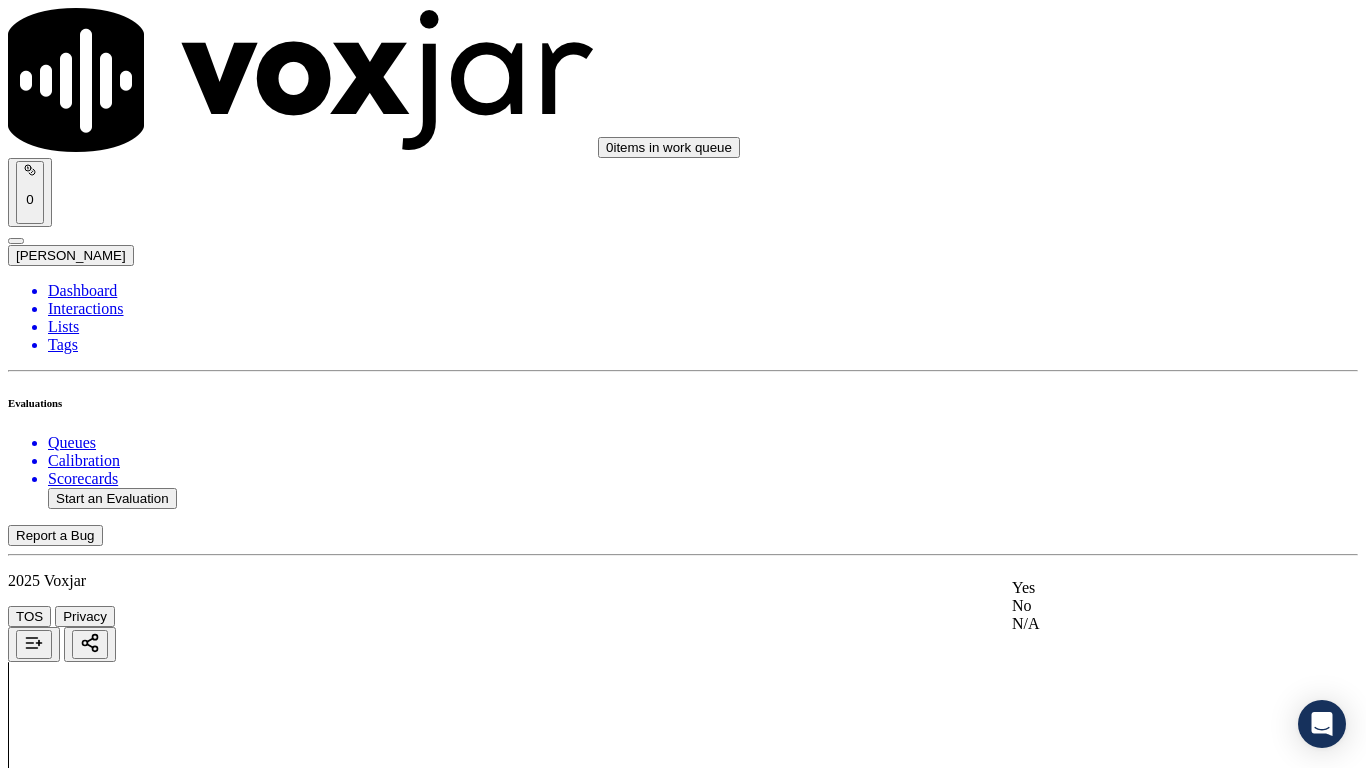click on "Yes" at bounding box center (1139, 588) 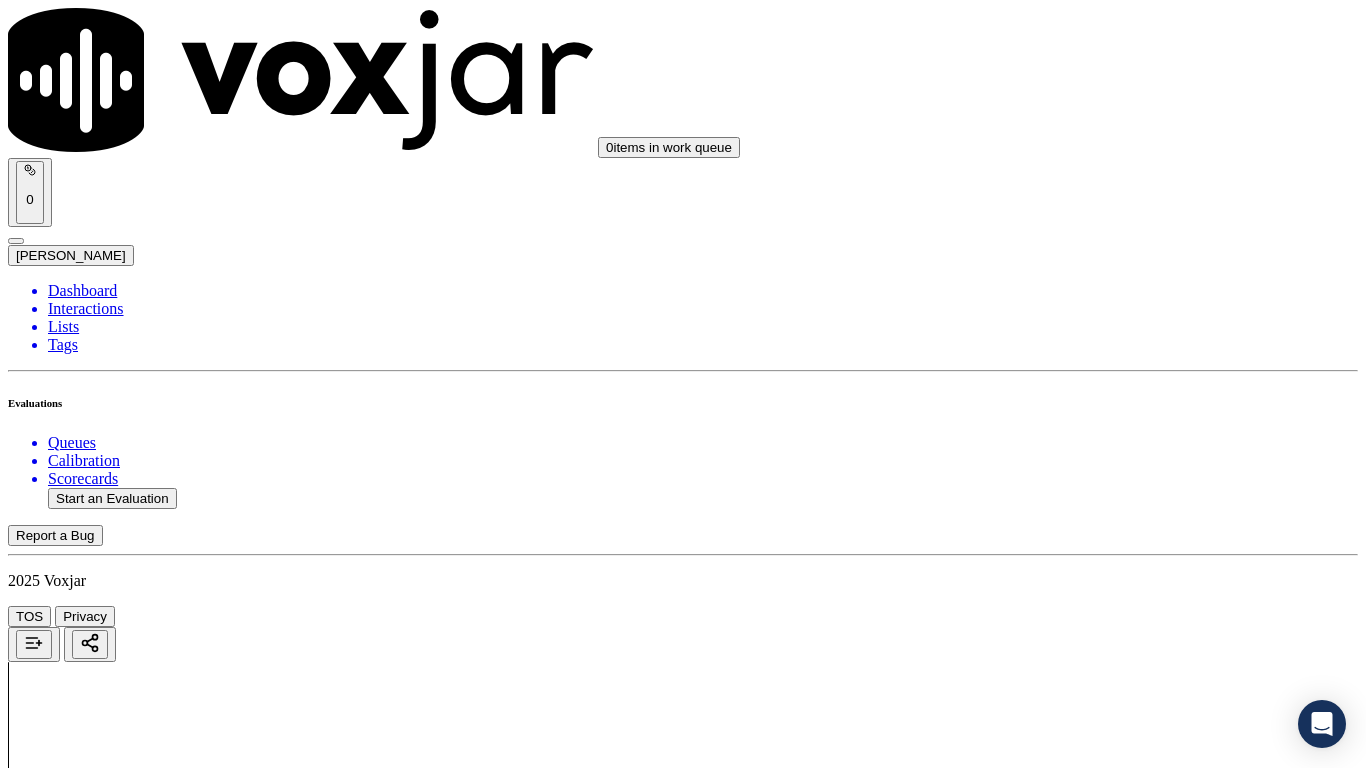 scroll, scrollTop: 2600, scrollLeft: 0, axis: vertical 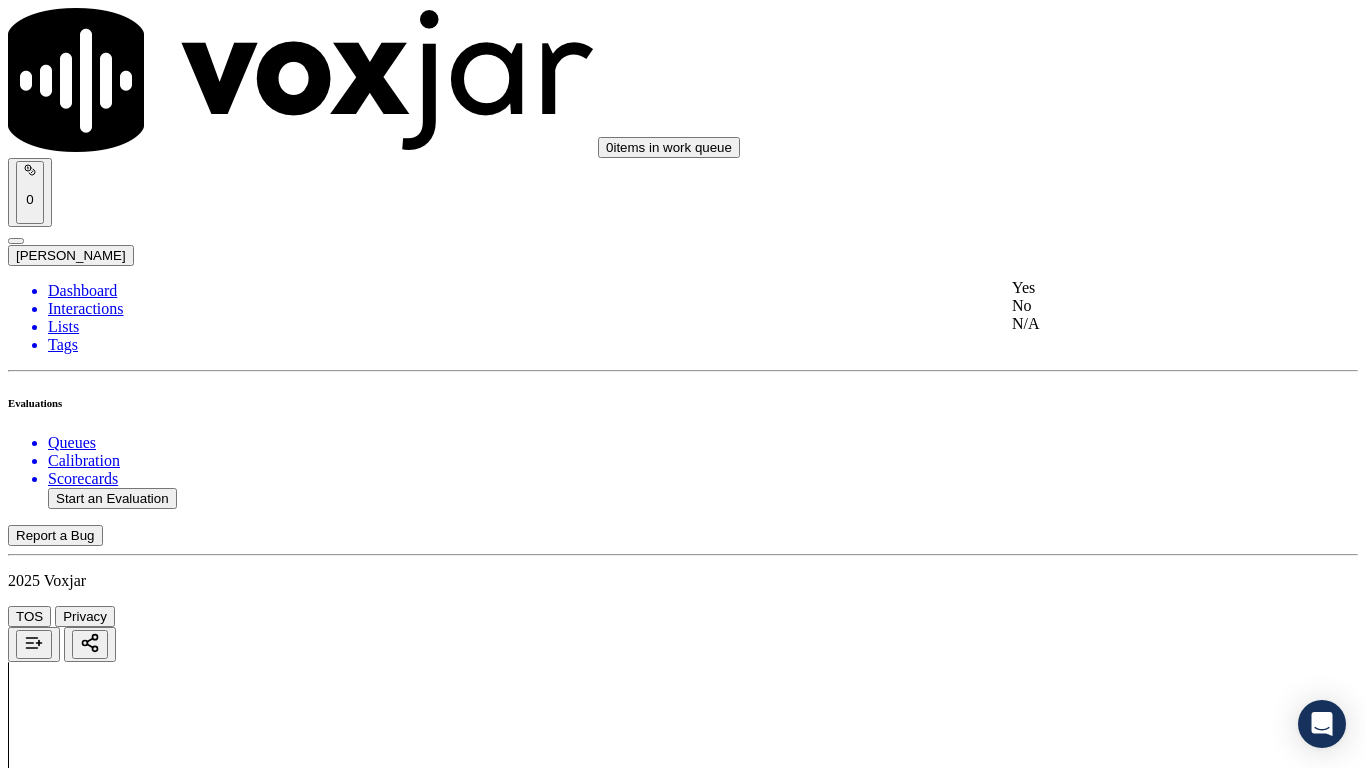 click on "Yes" at bounding box center [1139, 288] 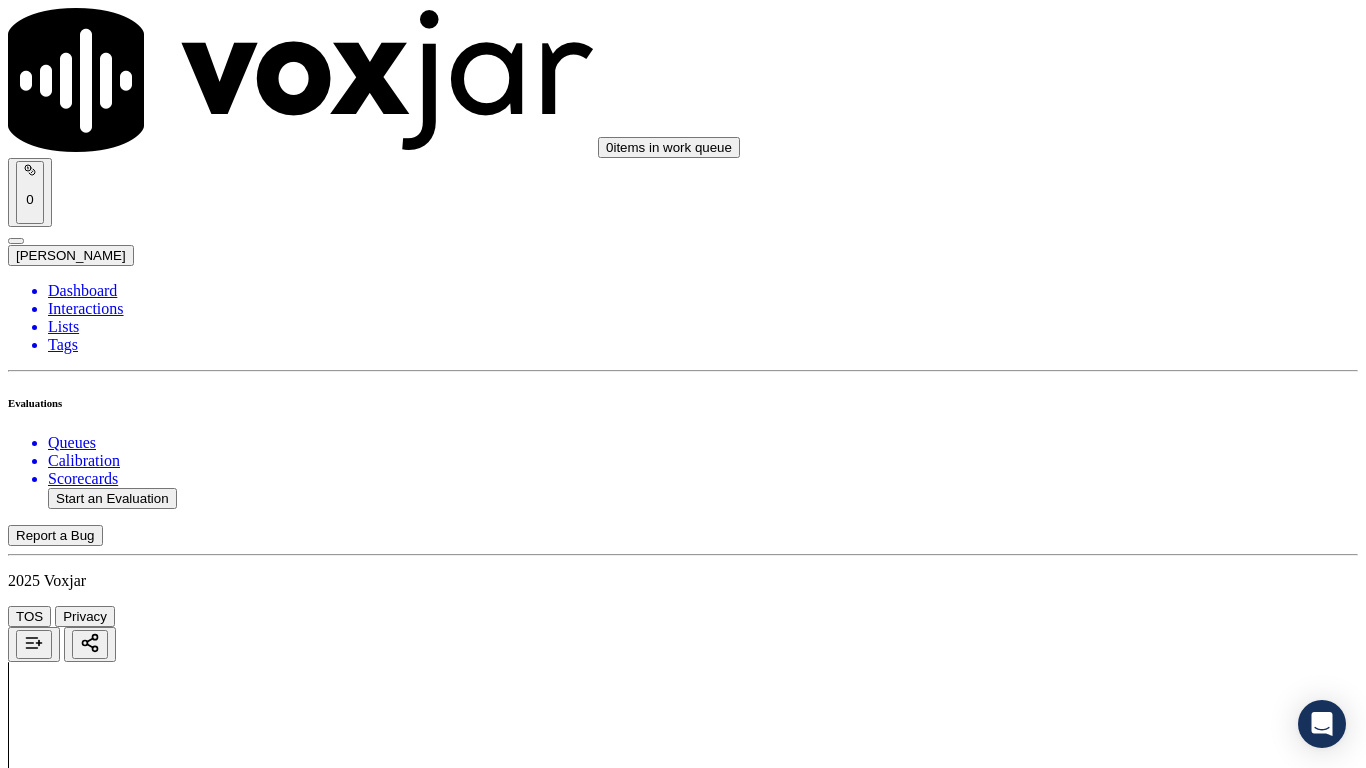 click on "Select an answer" at bounding box center [67, 4844] 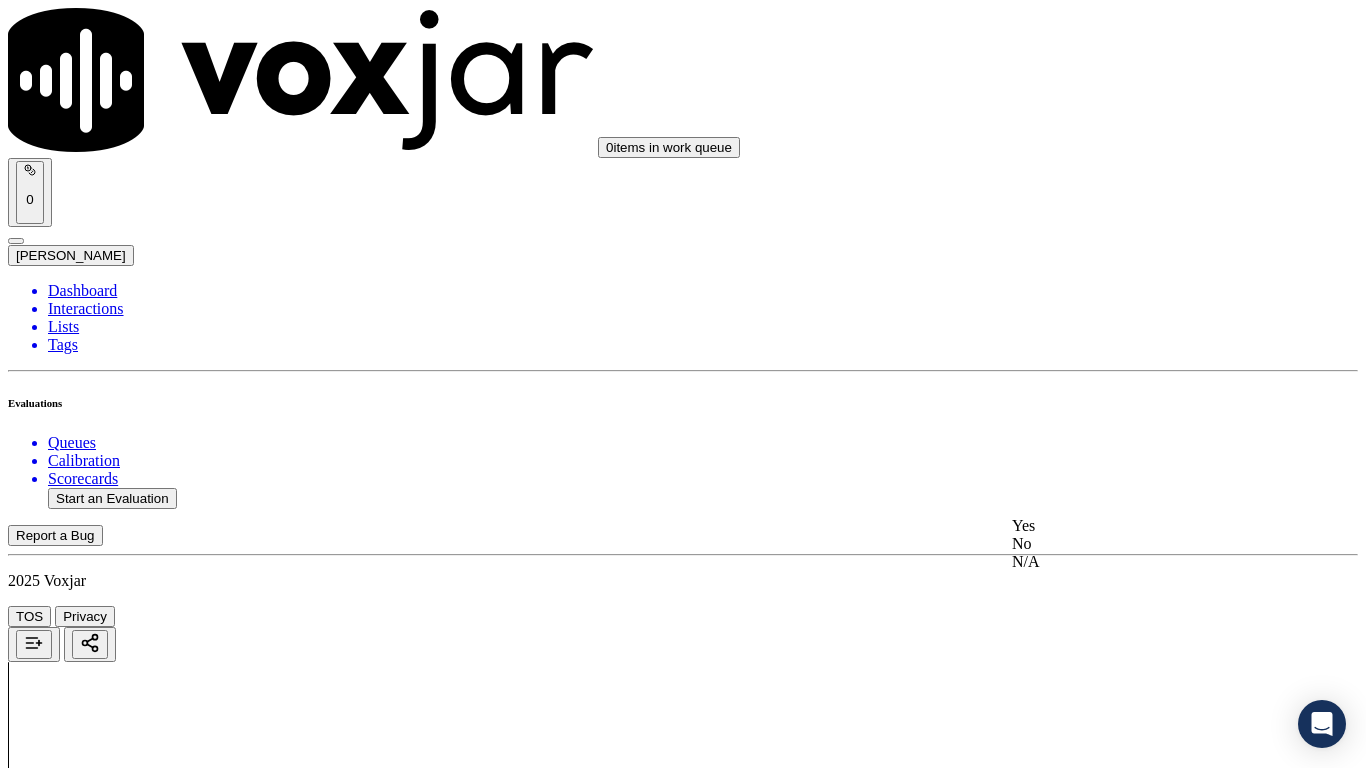click on "Yes" at bounding box center [1139, 526] 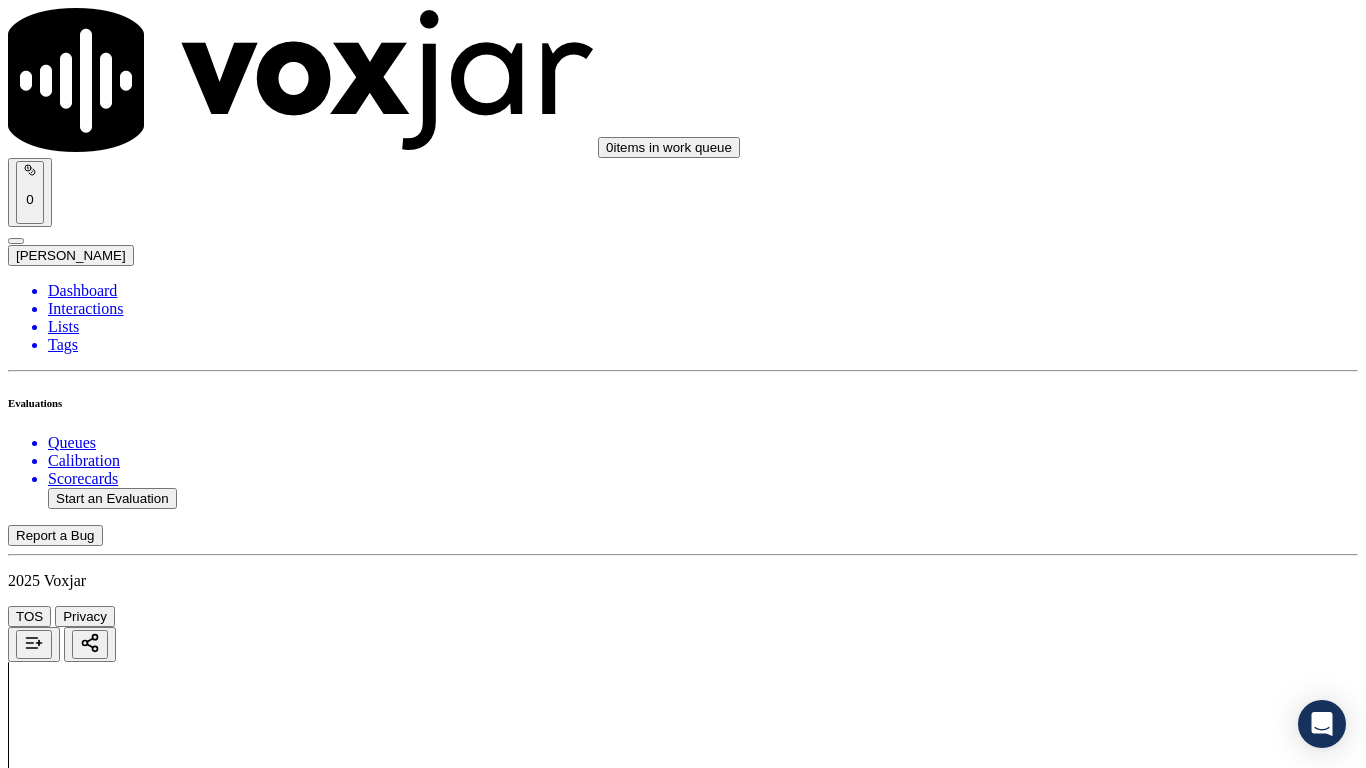 scroll, scrollTop: 3200, scrollLeft: 0, axis: vertical 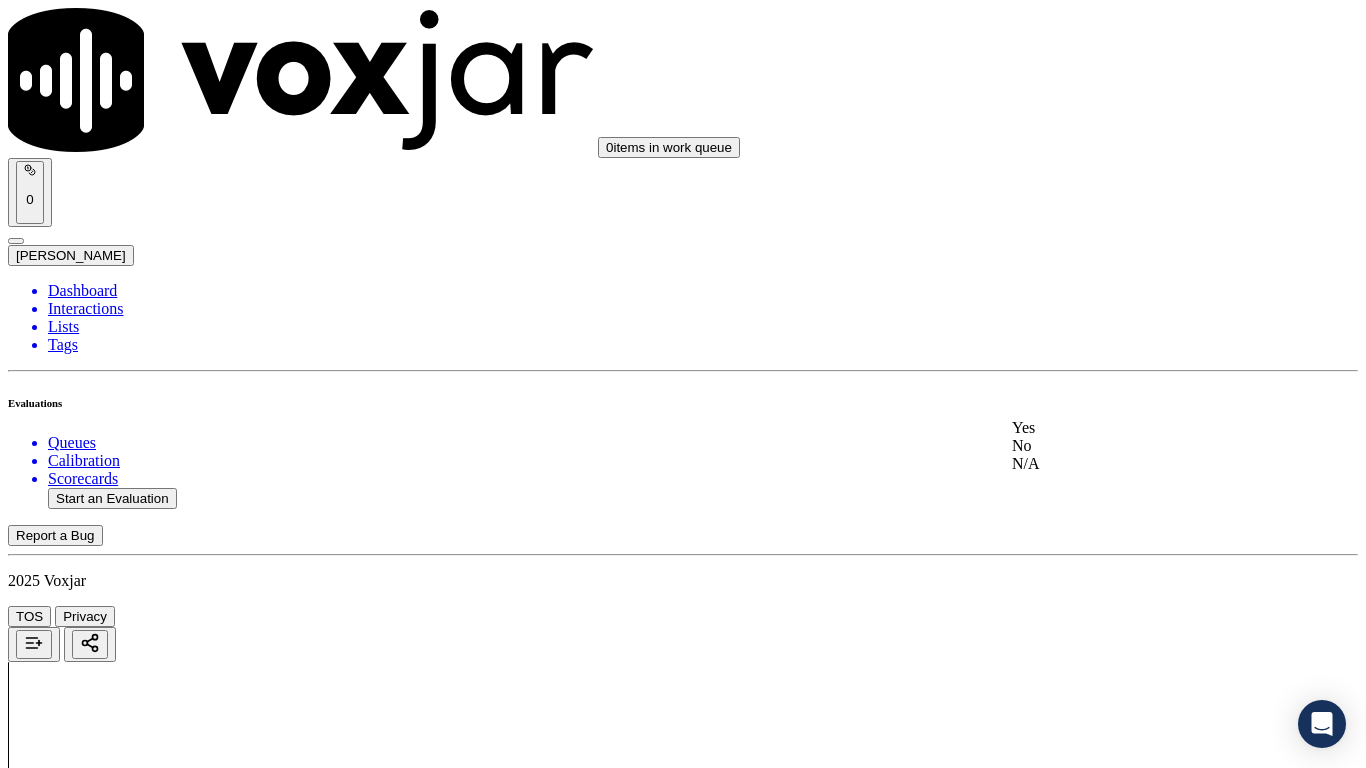 drag, startPoint x: 1132, startPoint y: 444, endPoint x: 1121, endPoint y: 559, distance: 115.52489 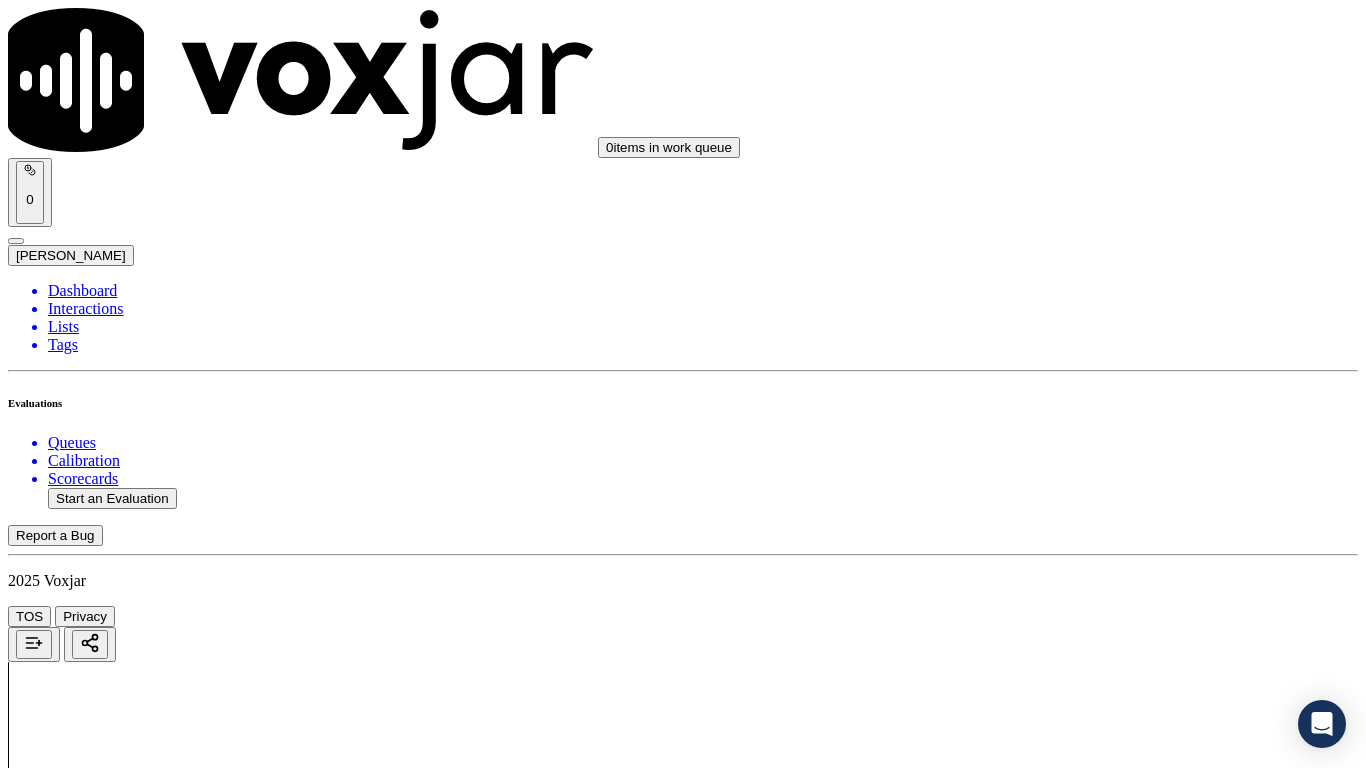 click on "Select an answer" at bounding box center (67, 5303) 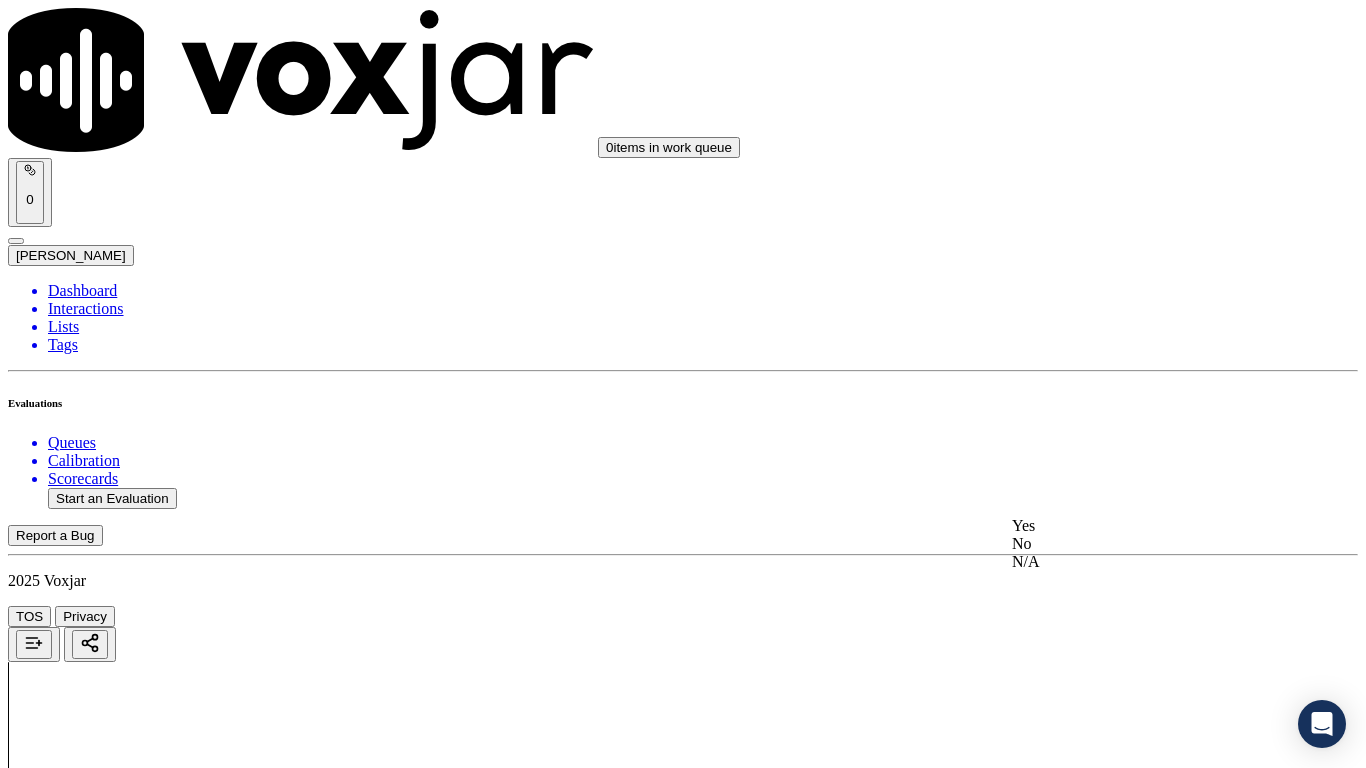click on "Yes" at bounding box center (1139, 526) 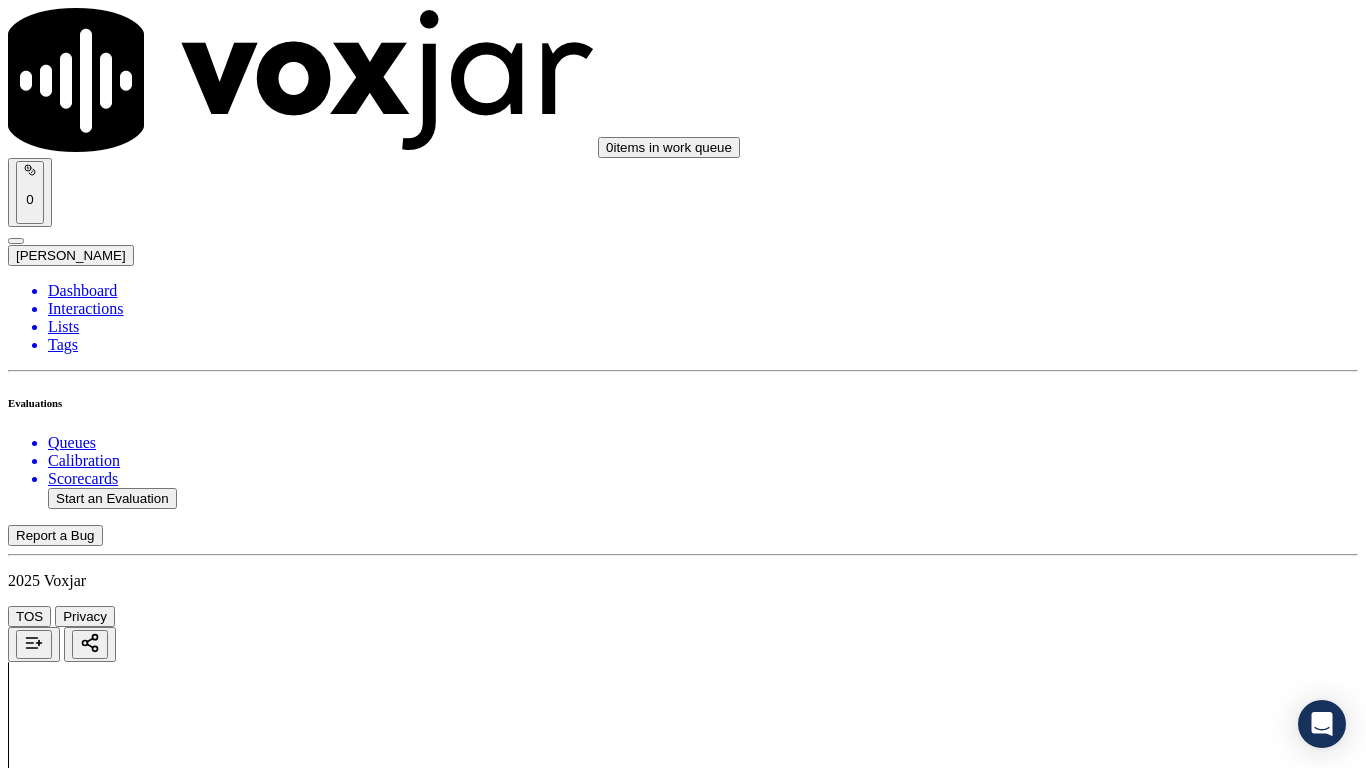 scroll, scrollTop: 4000, scrollLeft: 0, axis: vertical 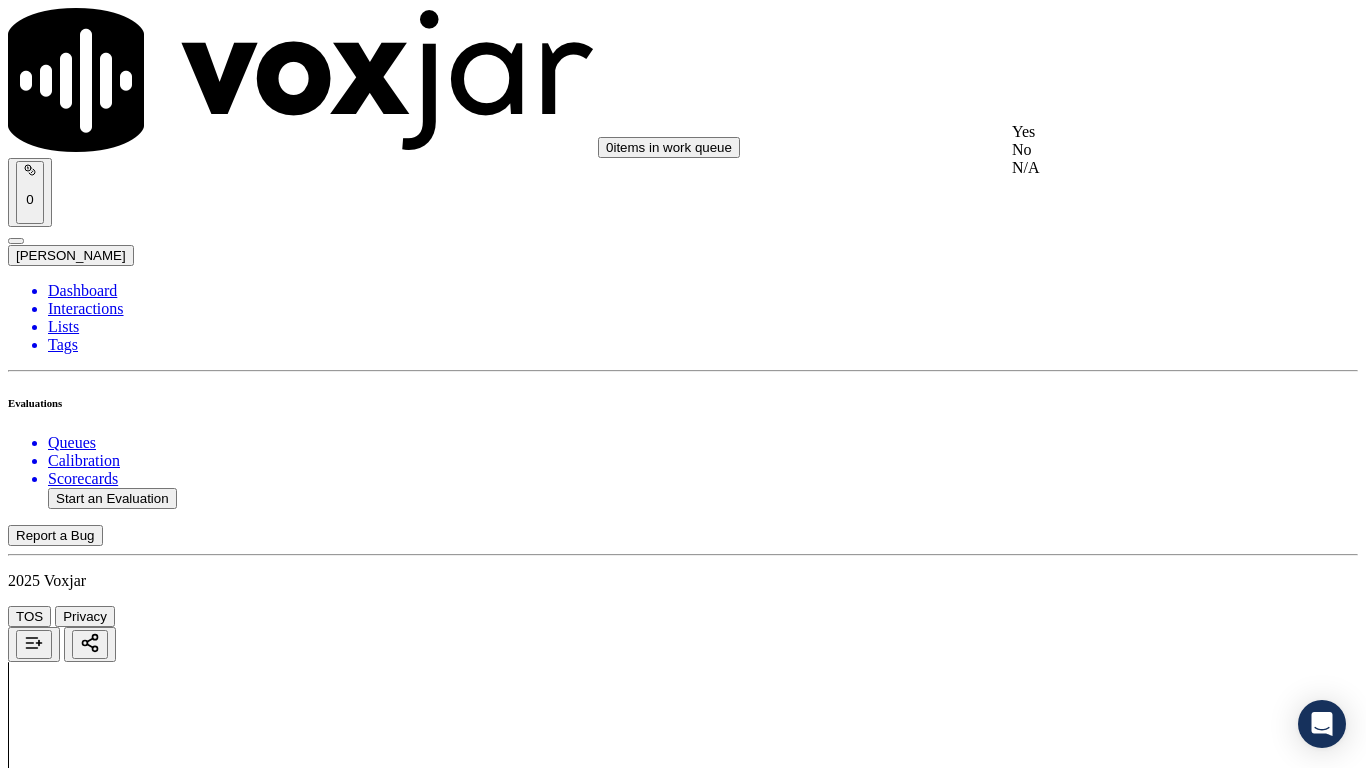 click on "Yes" at bounding box center [1139, 132] 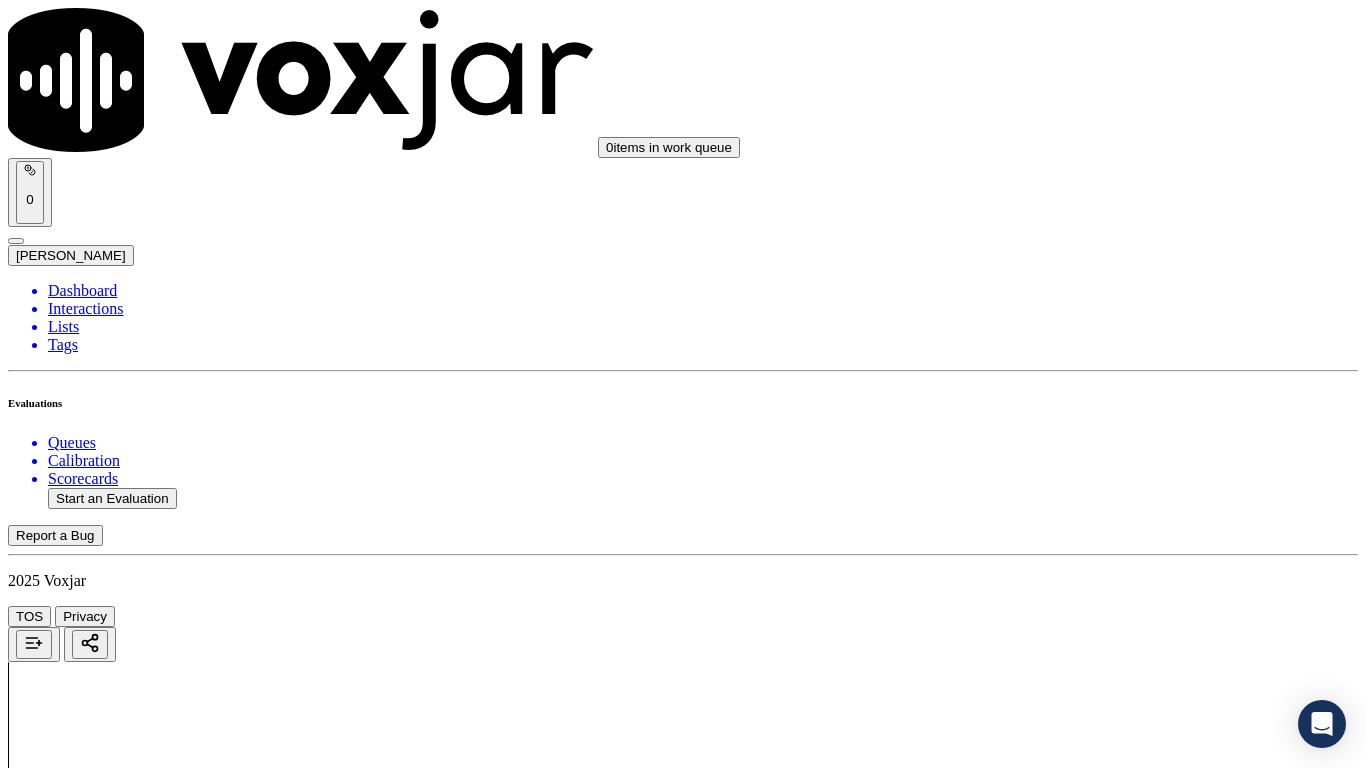 click on "Select an answer" at bounding box center [67, 5790] 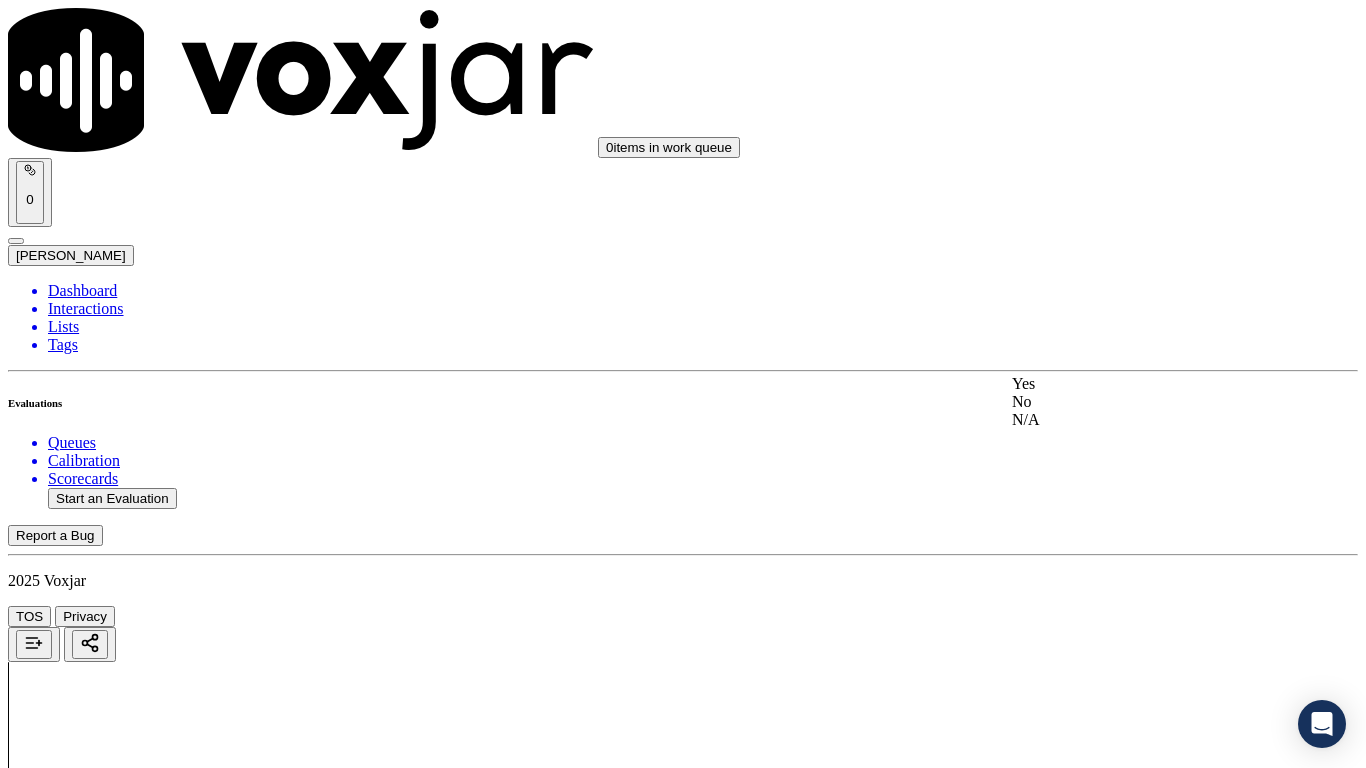 click on "Yes" at bounding box center [1139, 384] 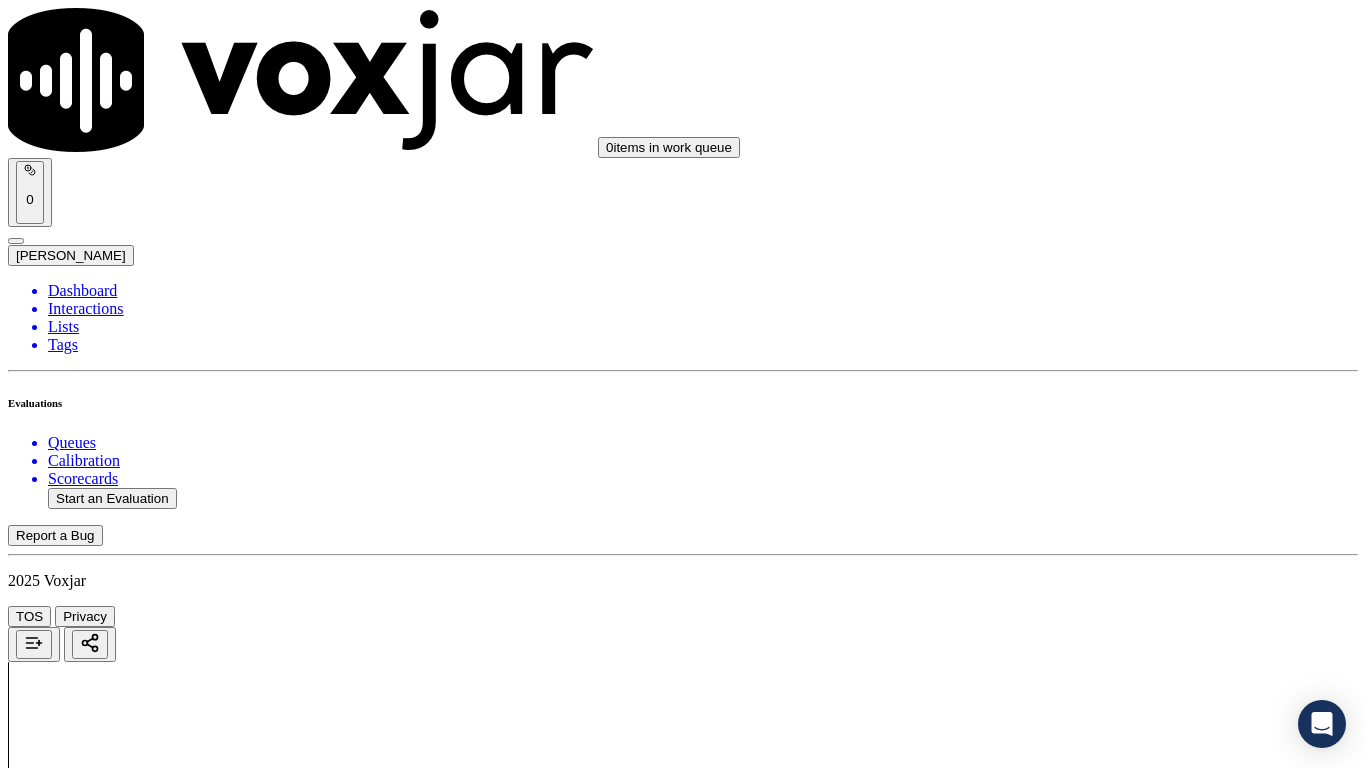 click on "Select an answer" at bounding box center [67, 6026] 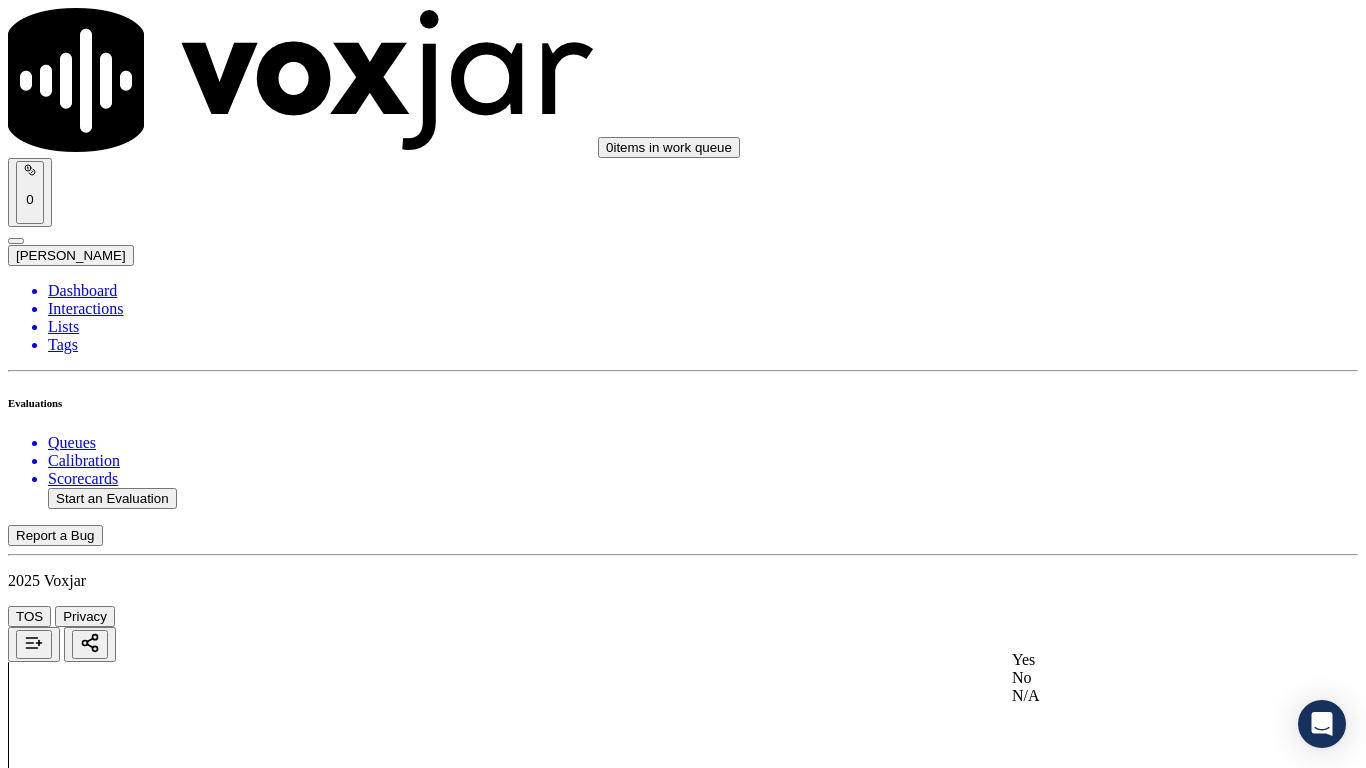 click on "Yes" at bounding box center [1139, 660] 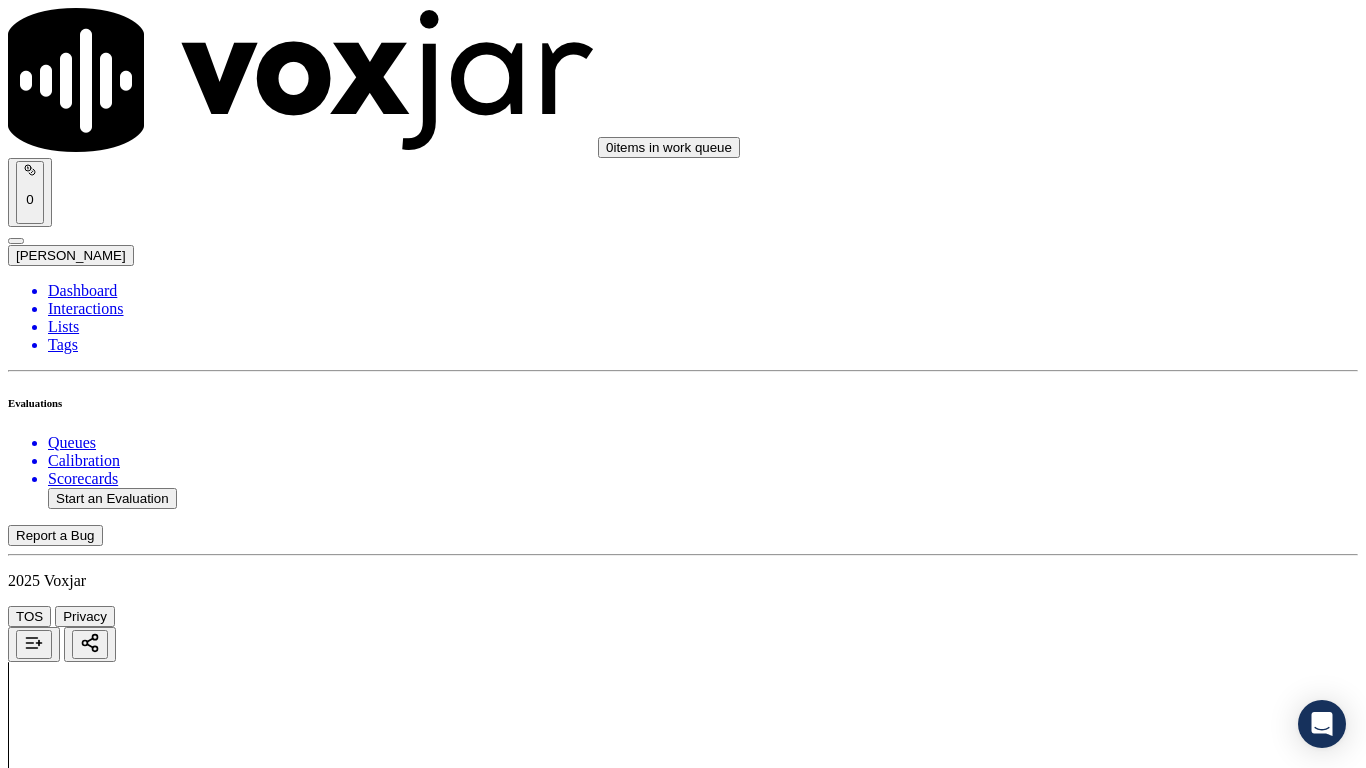 scroll, scrollTop: 4700, scrollLeft: 0, axis: vertical 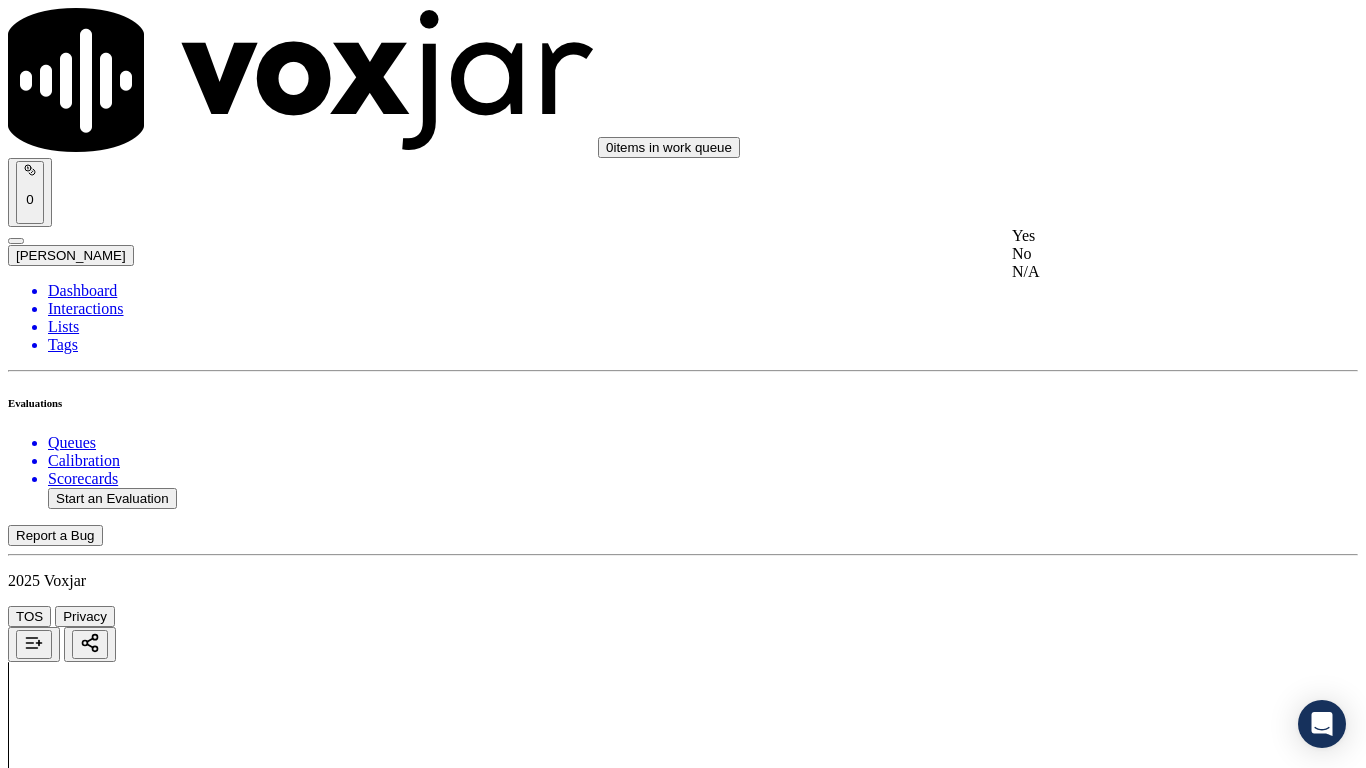 click on "Yes" at bounding box center (1139, 236) 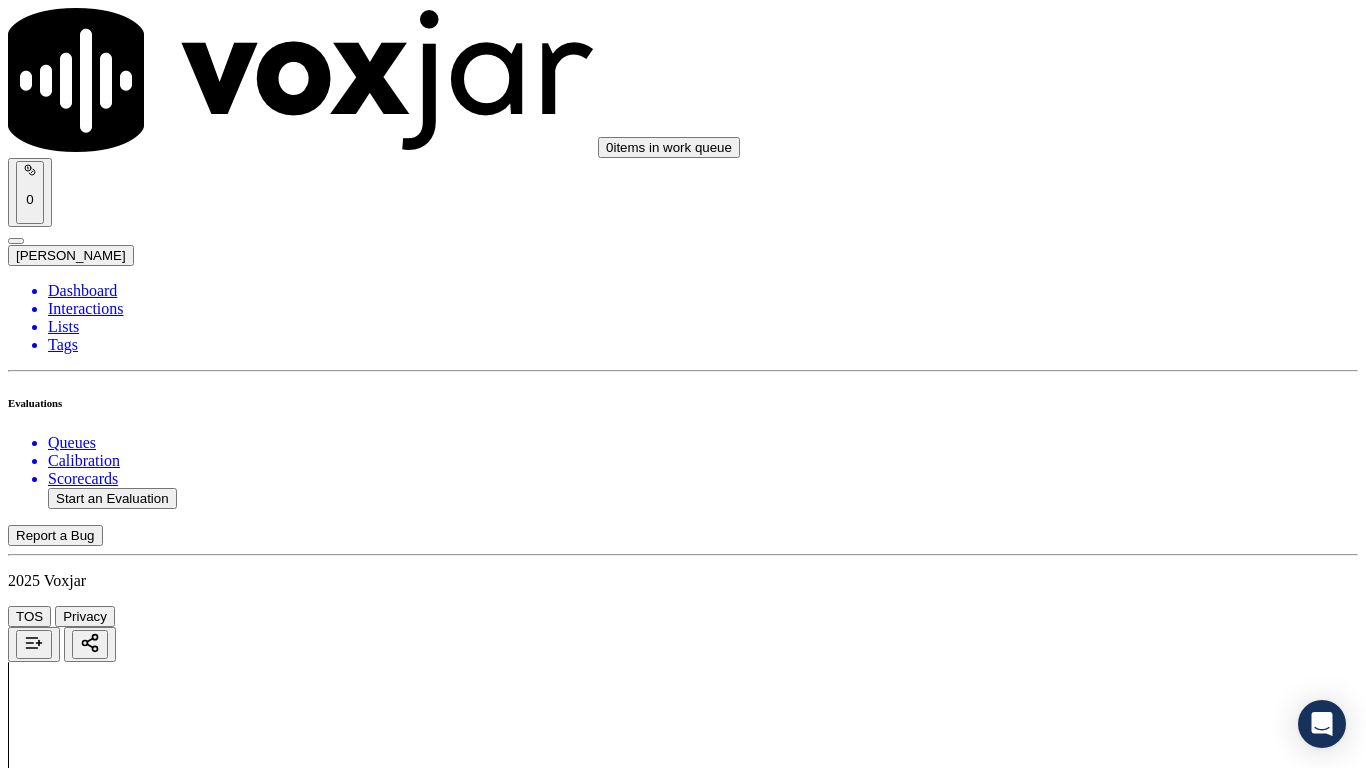 click on "Select an answer" at bounding box center (67, 6485) 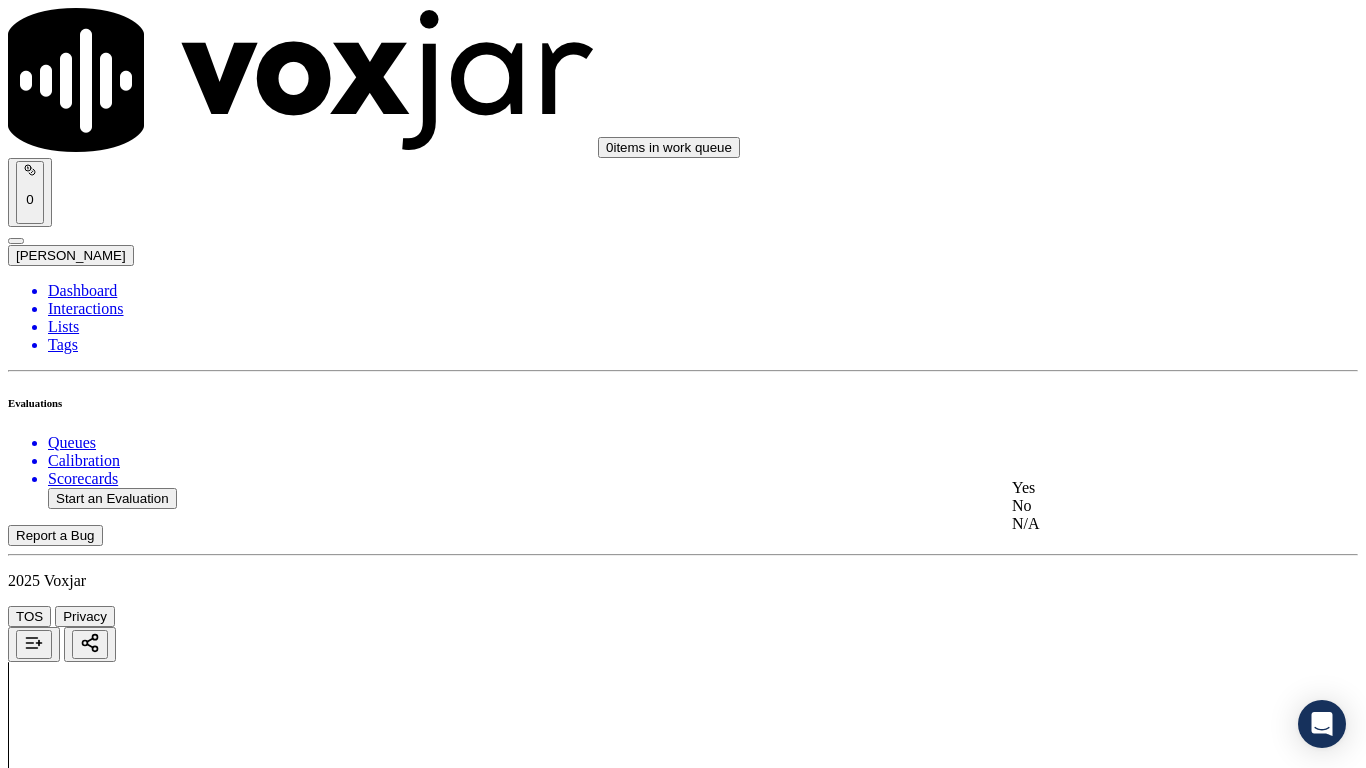 click on "Yes" at bounding box center (1139, 488) 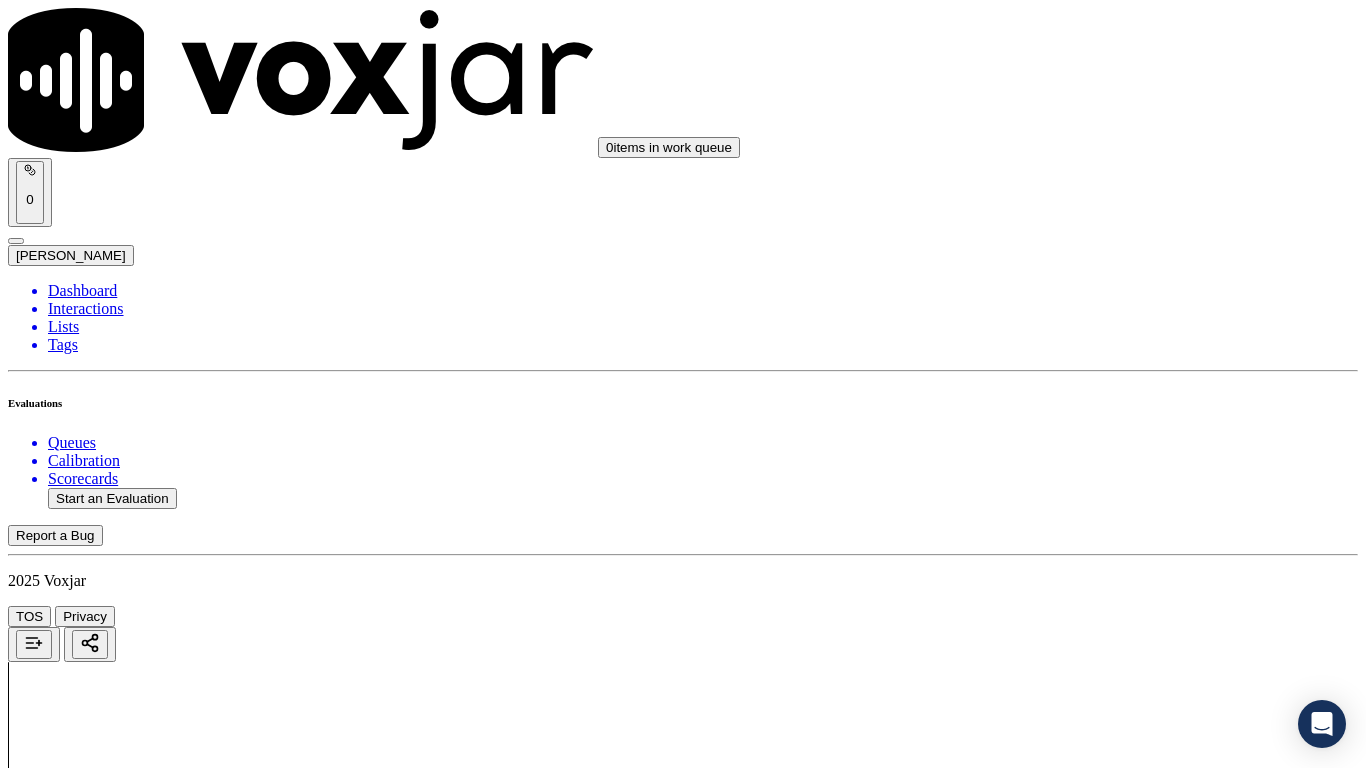 scroll, scrollTop: 5400, scrollLeft: 0, axis: vertical 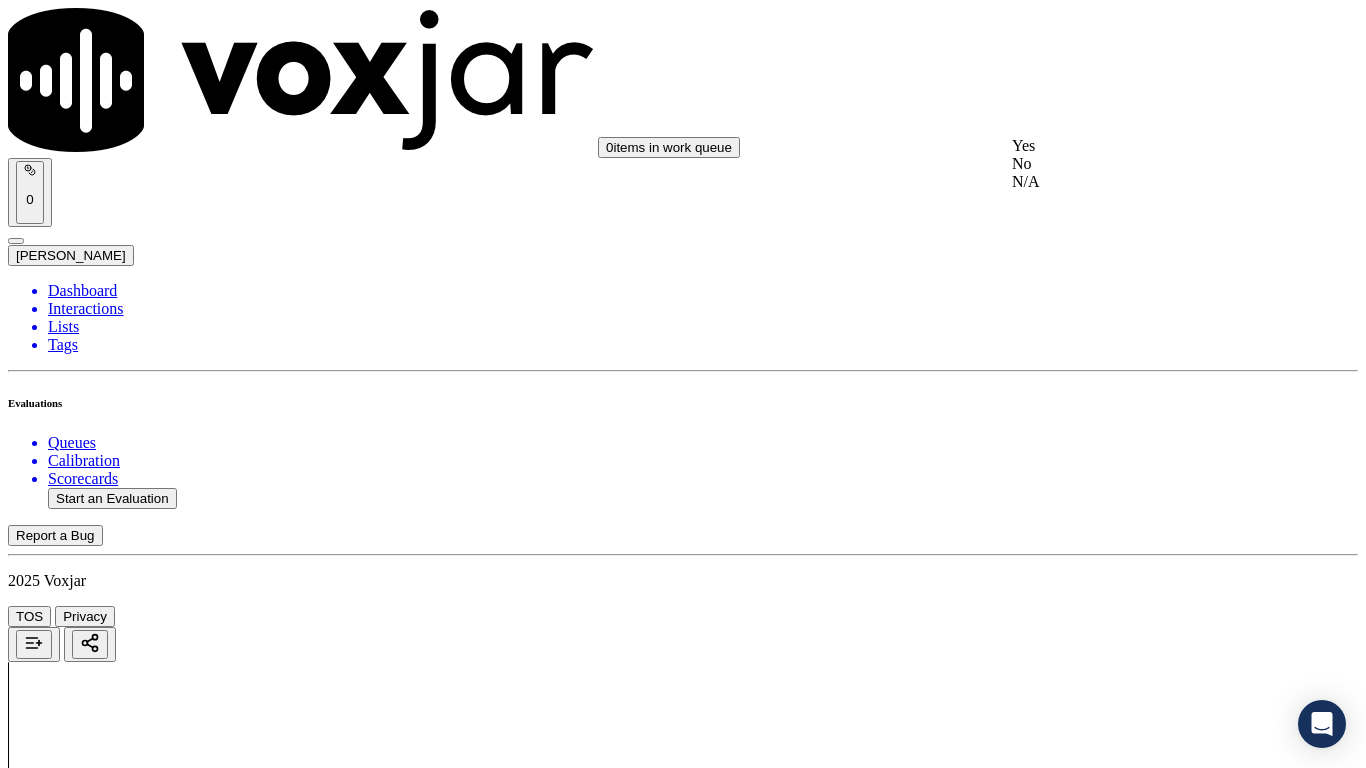 click on "Yes" at bounding box center (1139, 146) 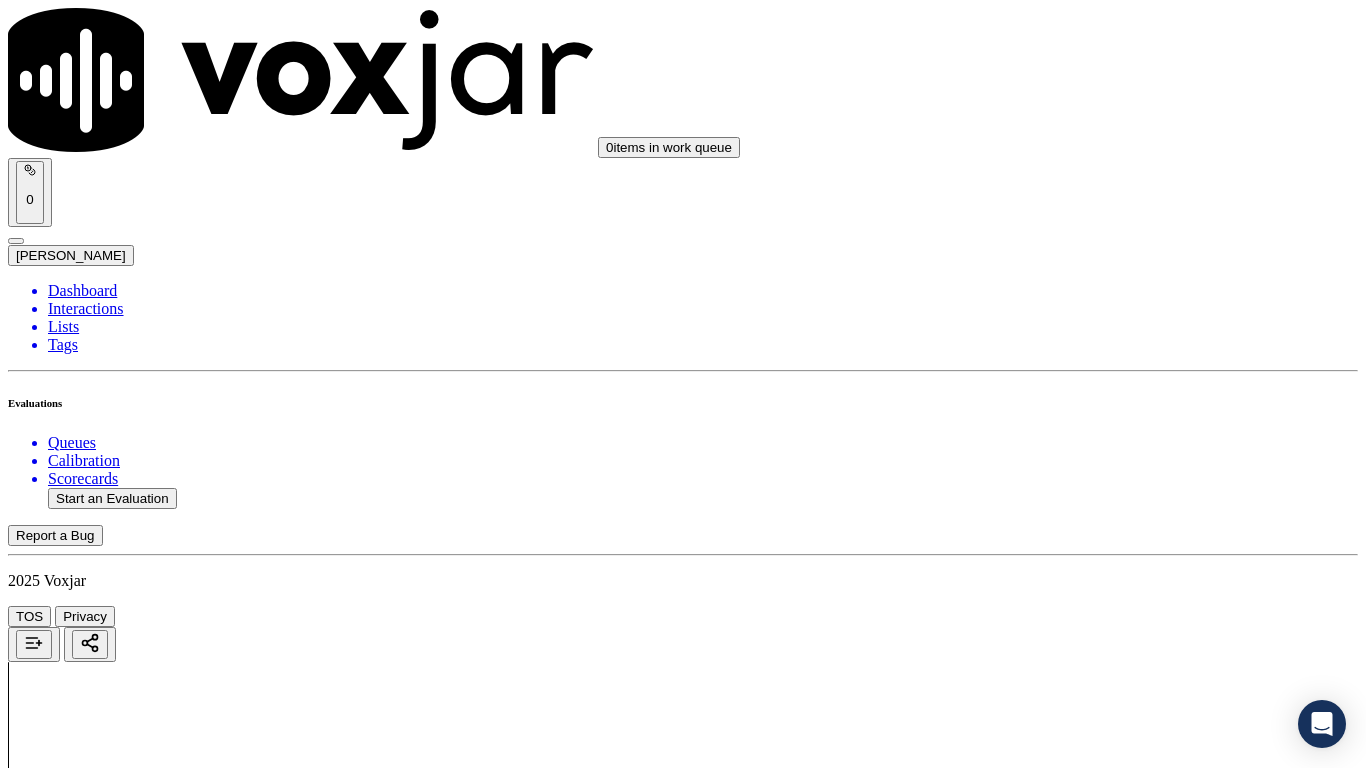 click on "Select an answer" at bounding box center (67, 7036) 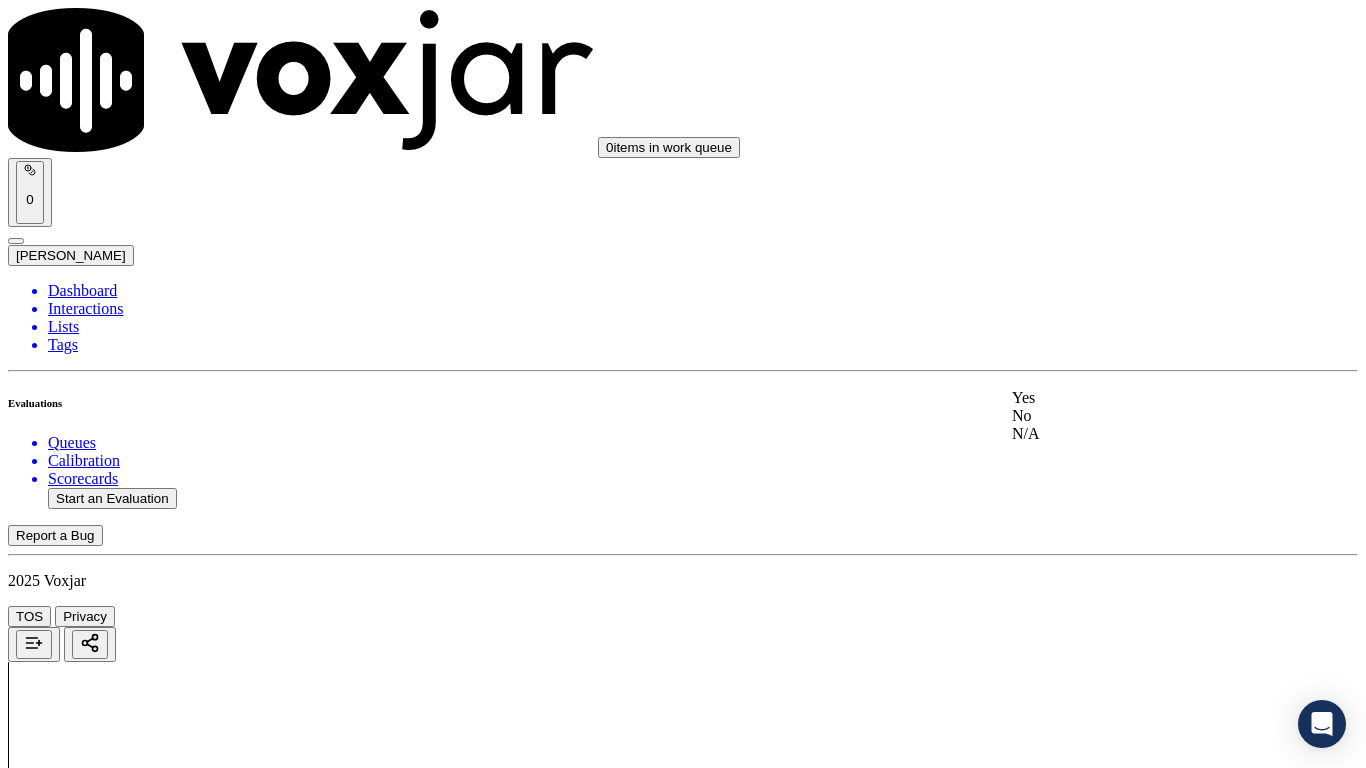 drag, startPoint x: 1110, startPoint y: 377, endPoint x: 1095, endPoint y: 440, distance: 64.7611 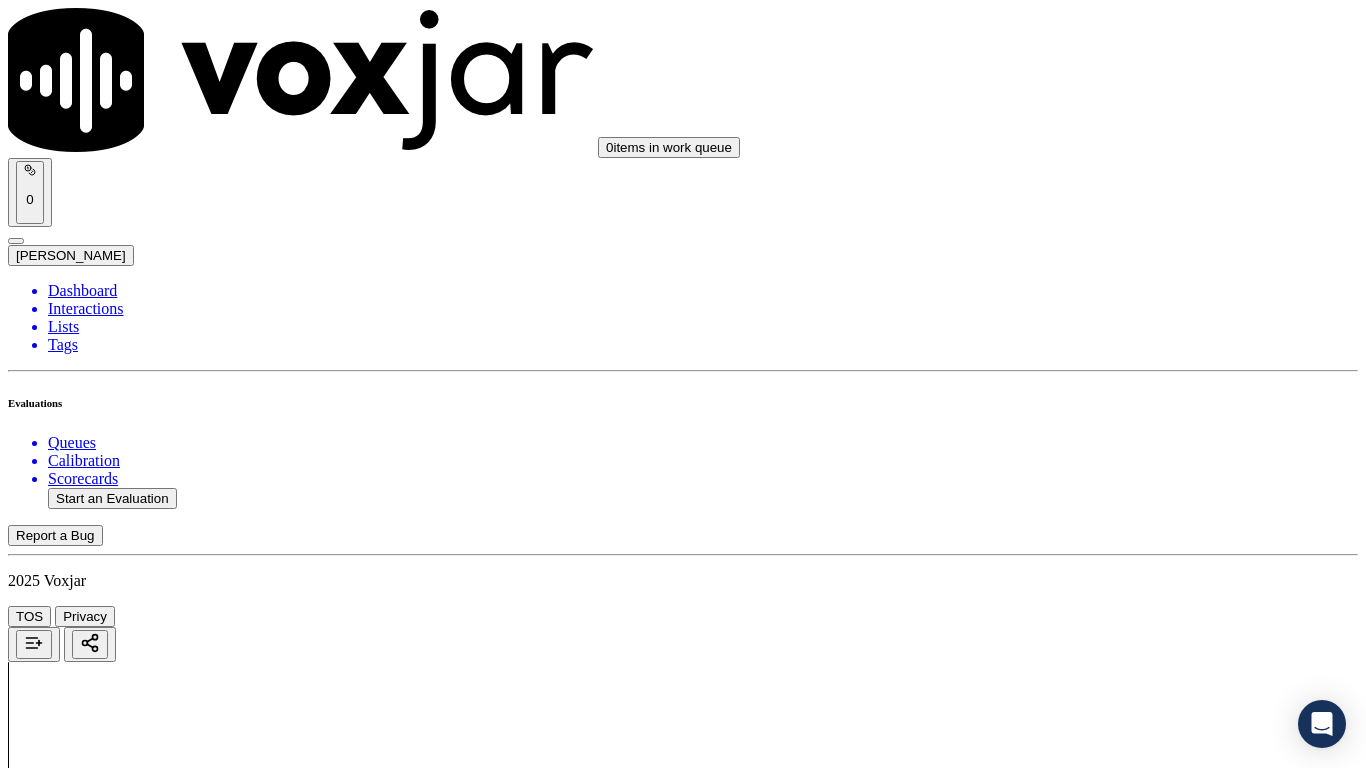 click on "Select an answer" at bounding box center (67, 7272) 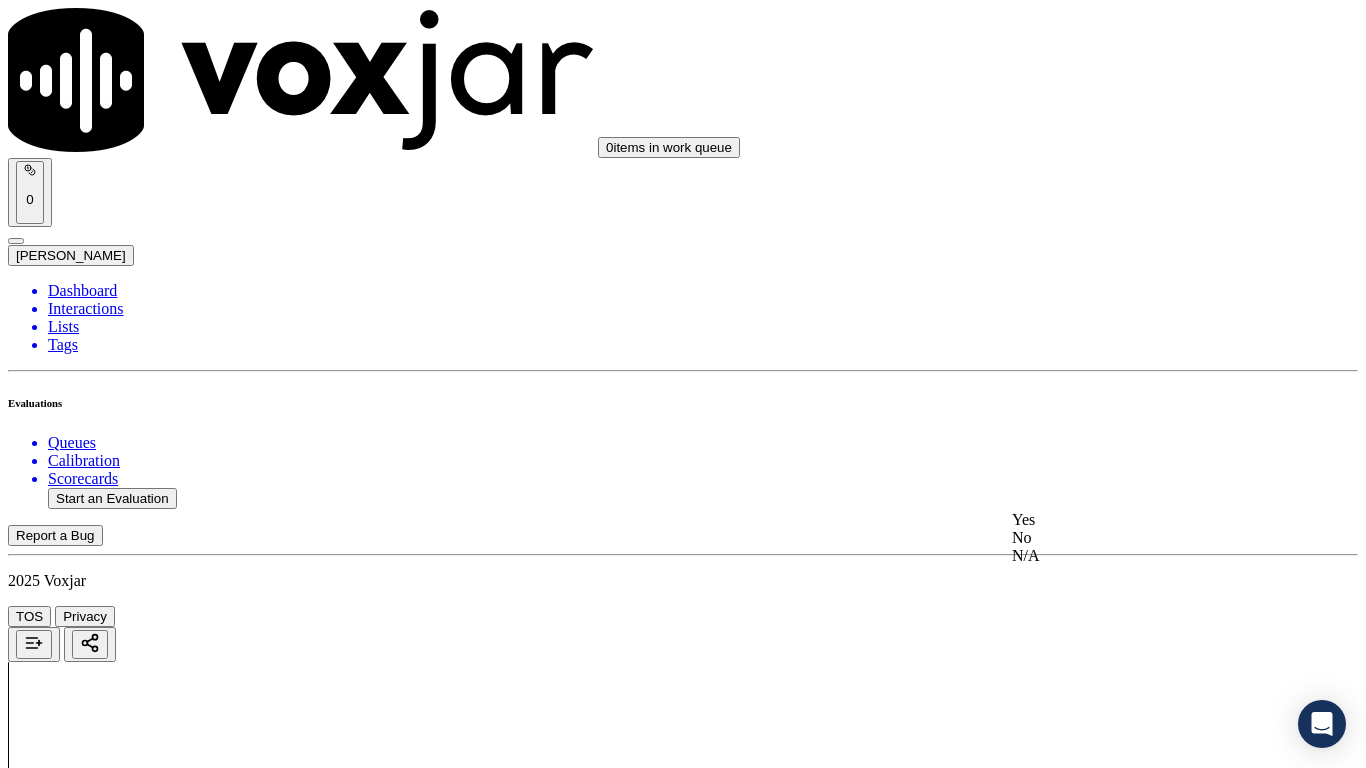 click on "Yes" at bounding box center (1139, 520) 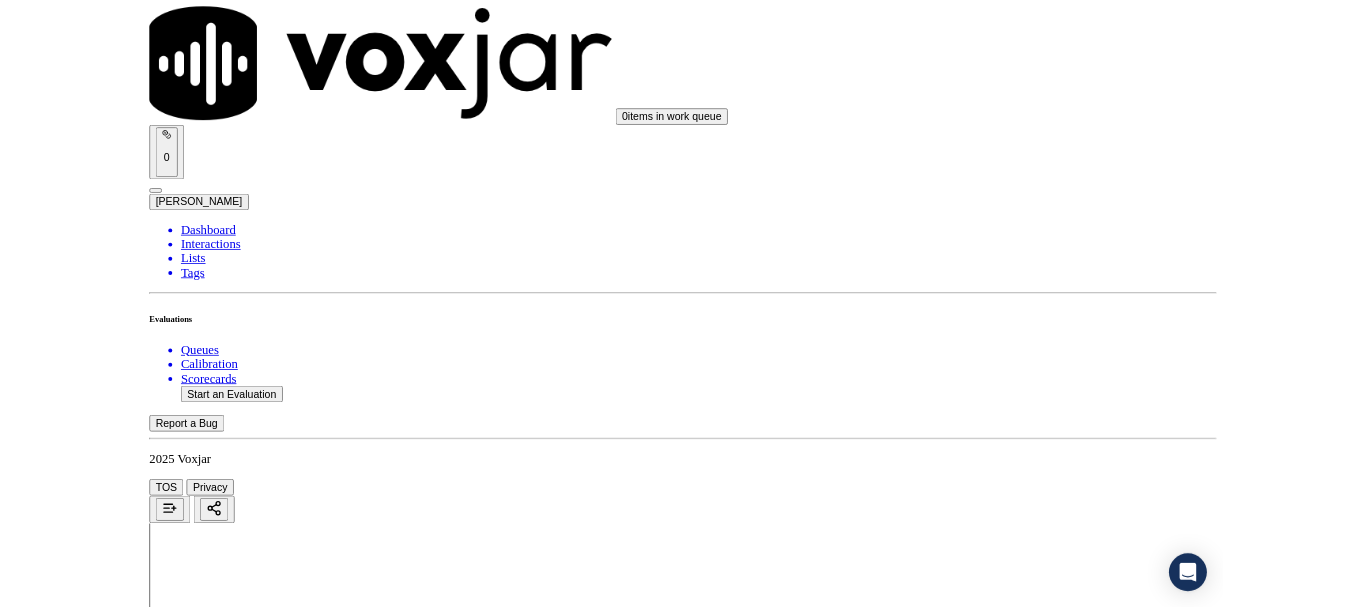 scroll, scrollTop: 5533, scrollLeft: 0, axis: vertical 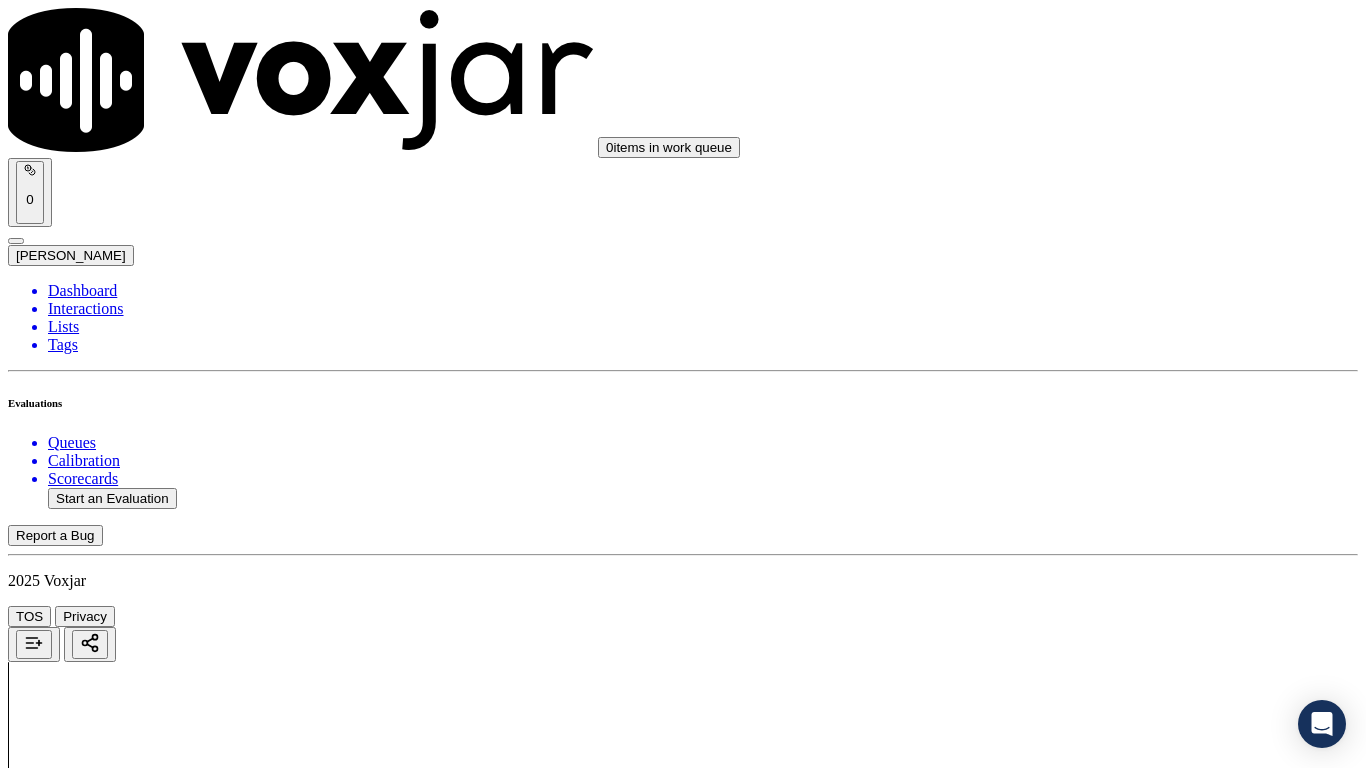 click on "Submit Scores" at bounding box center [59, 7345] 